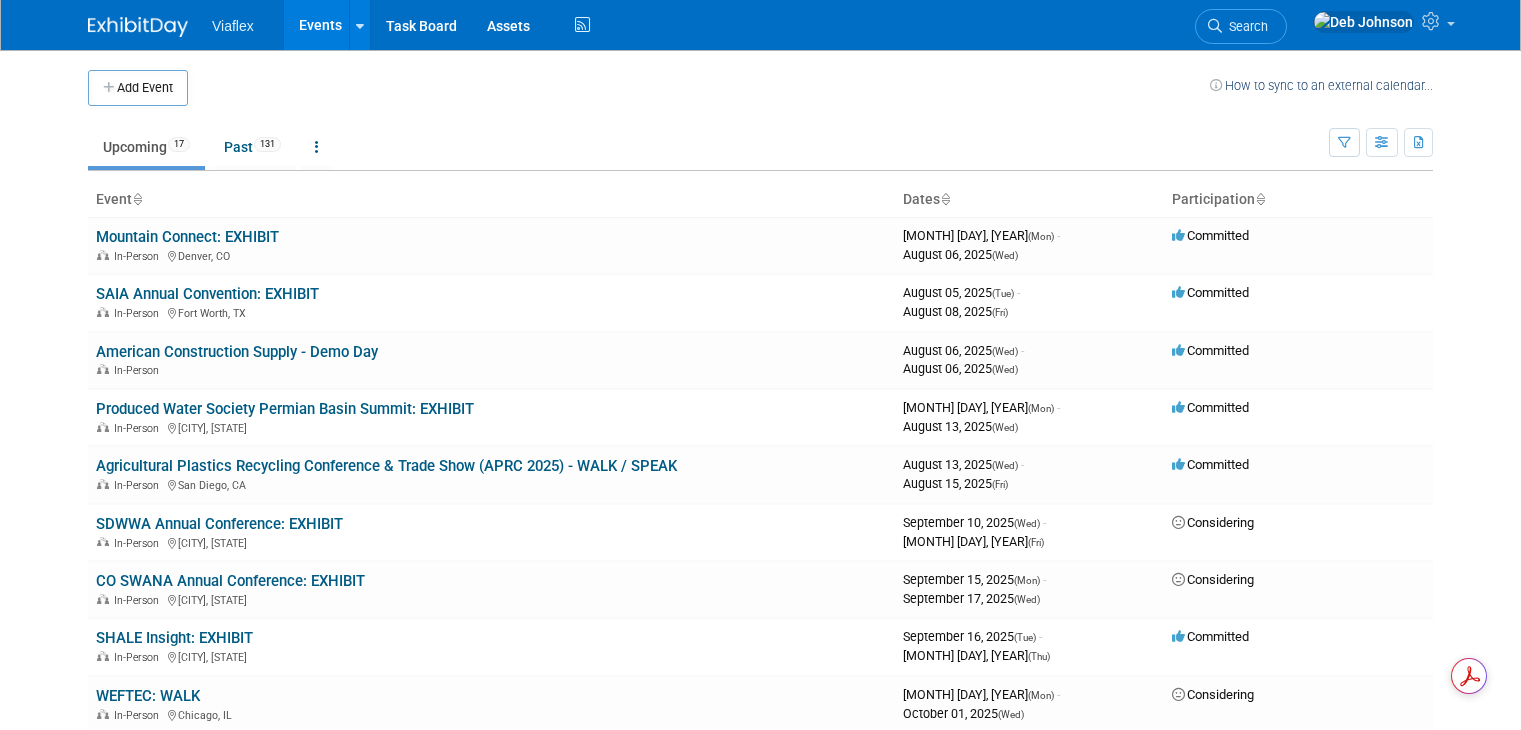 scroll, scrollTop: 0, scrollLeft: 0, axis: both 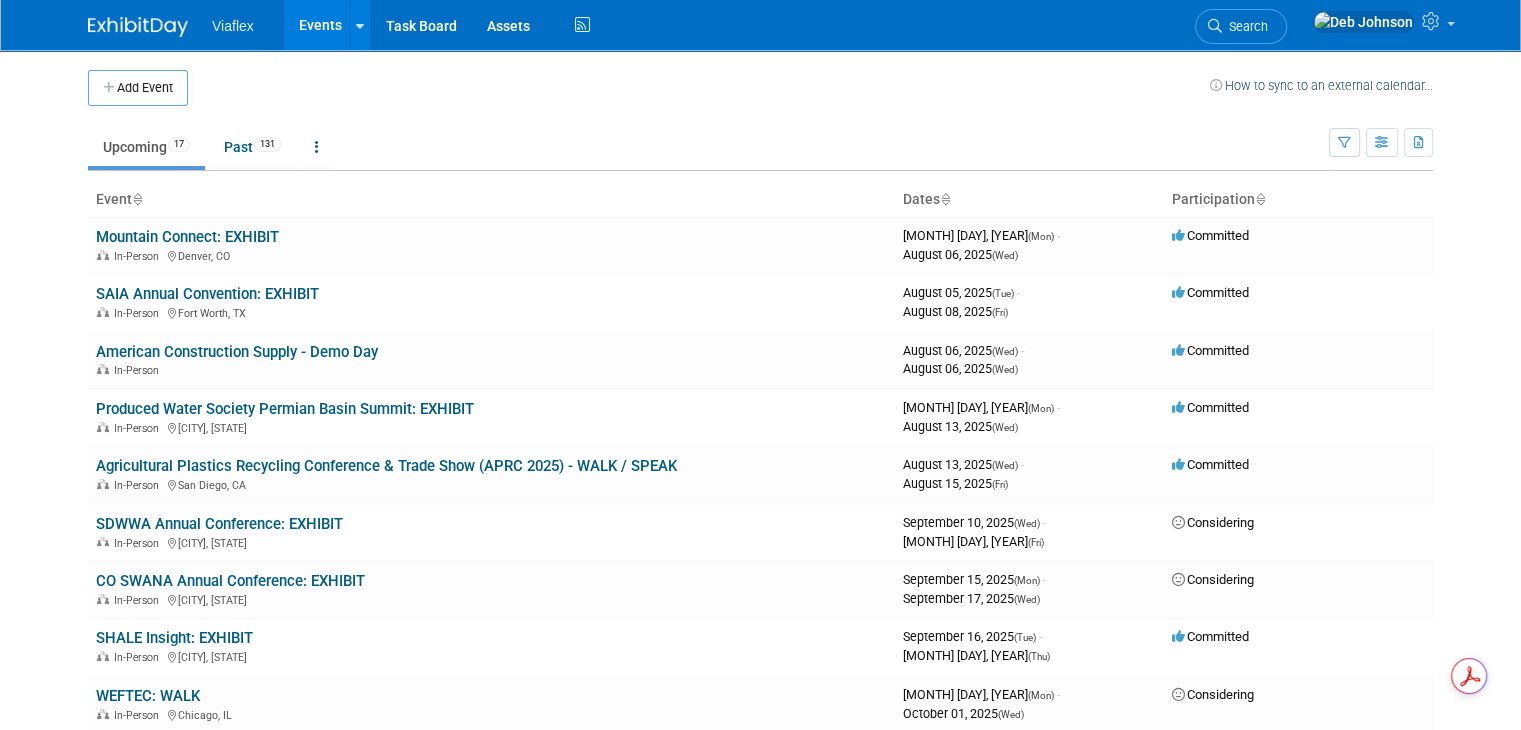 click on "Add Event" at bounding box center (138, 88) 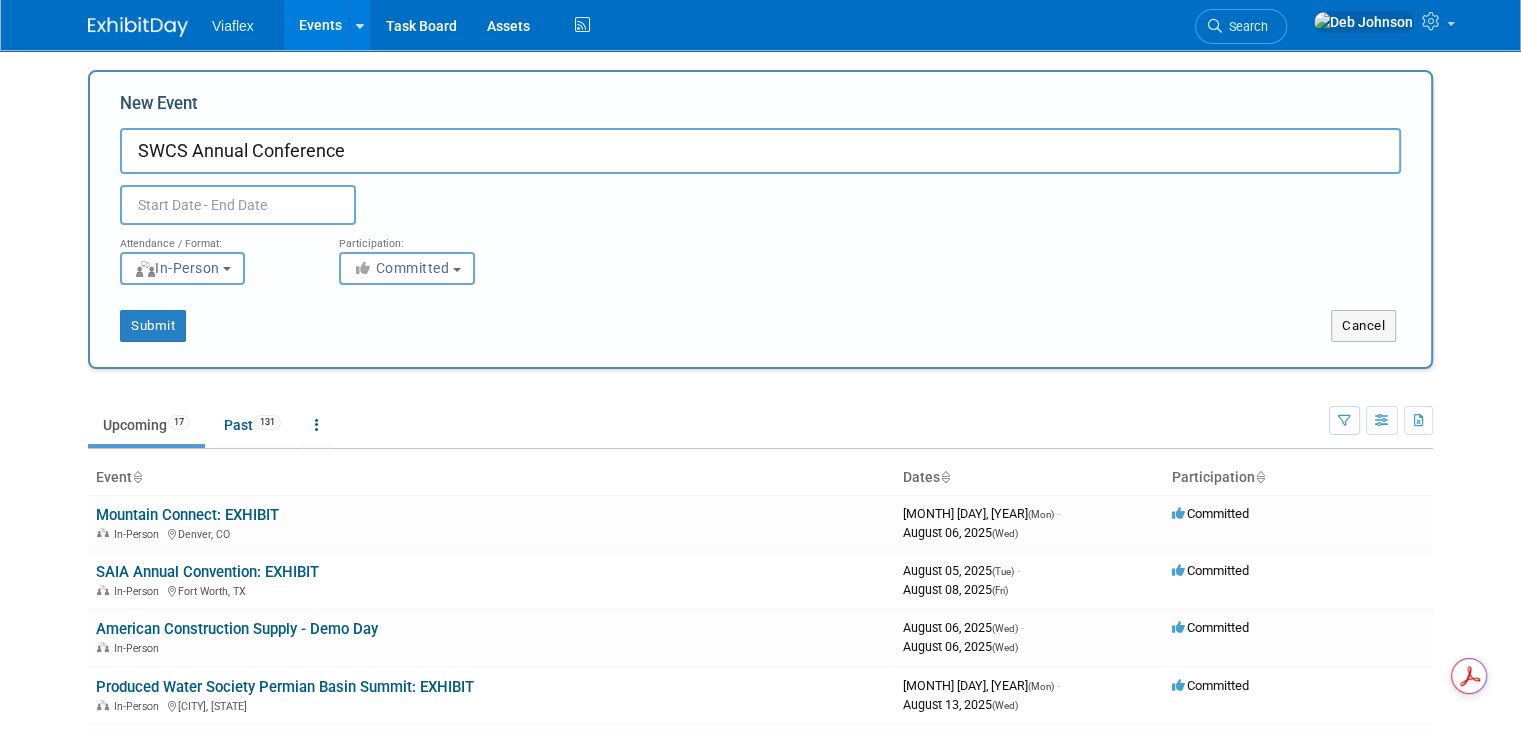 click on "SWCS Annual Conference" at bounding box center (760, 151) 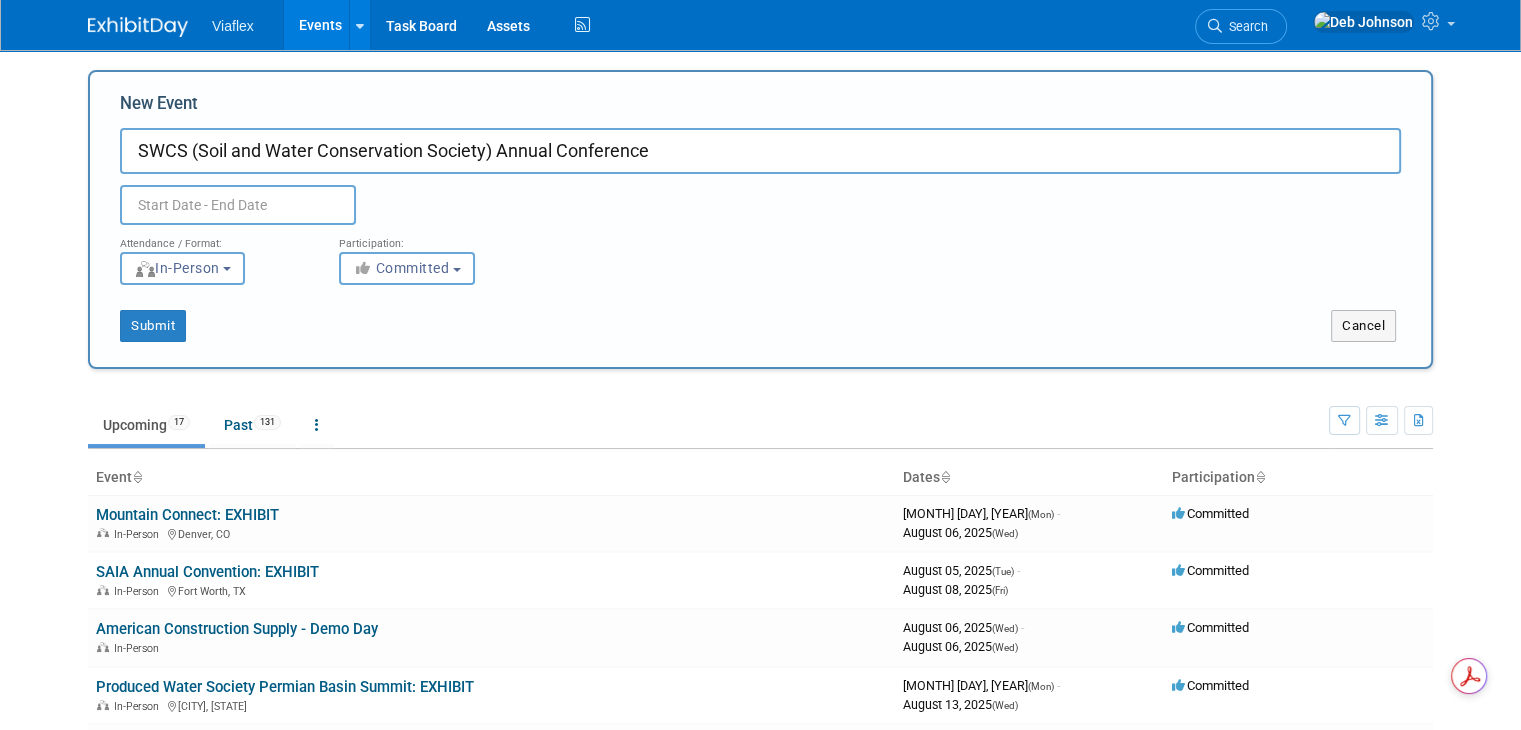 type on "SWCS (Soil and Water Conservation Society) Annual Conference" 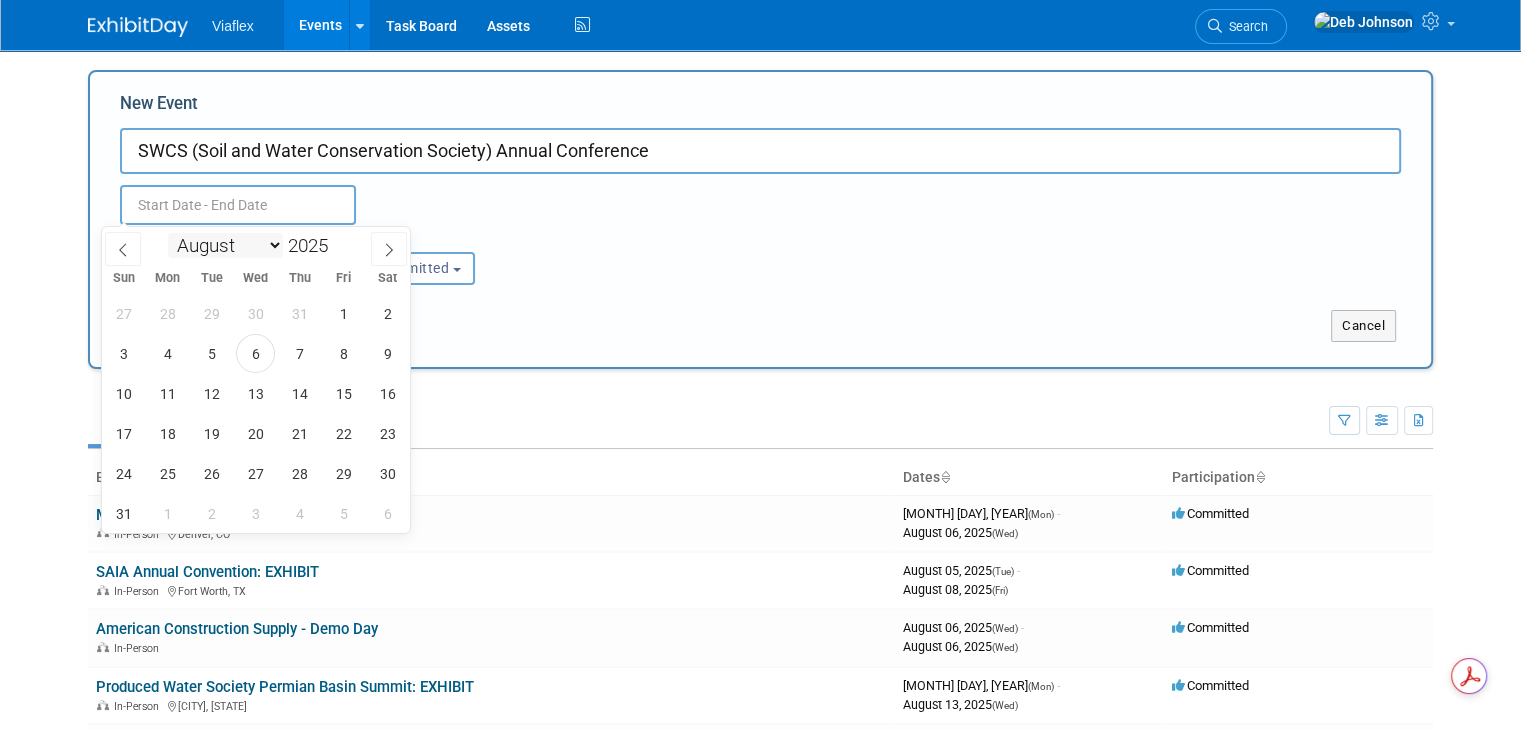 click on "January February March April May June July August September October November December" at bounding box center (225, 245) 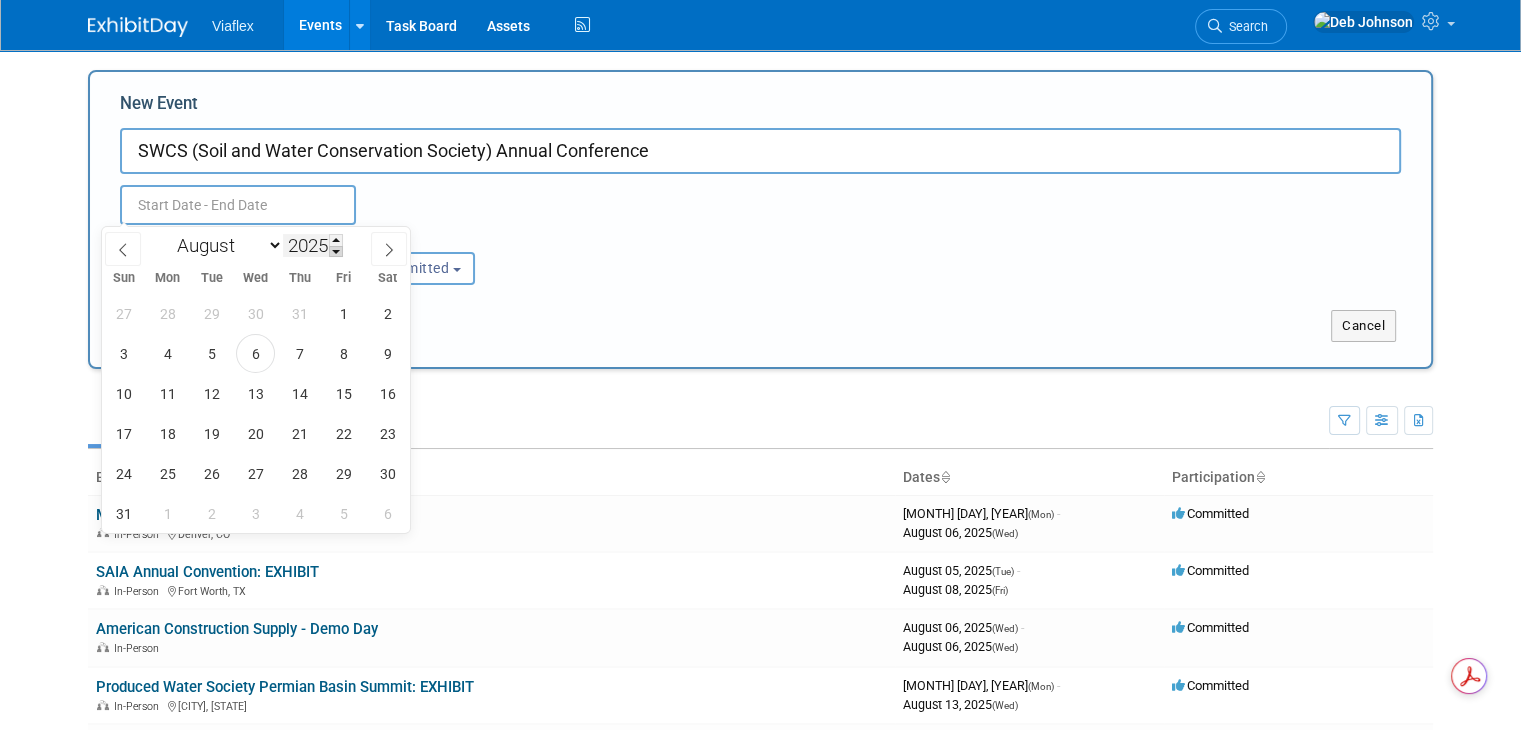 click at bounding box center [336, 252] 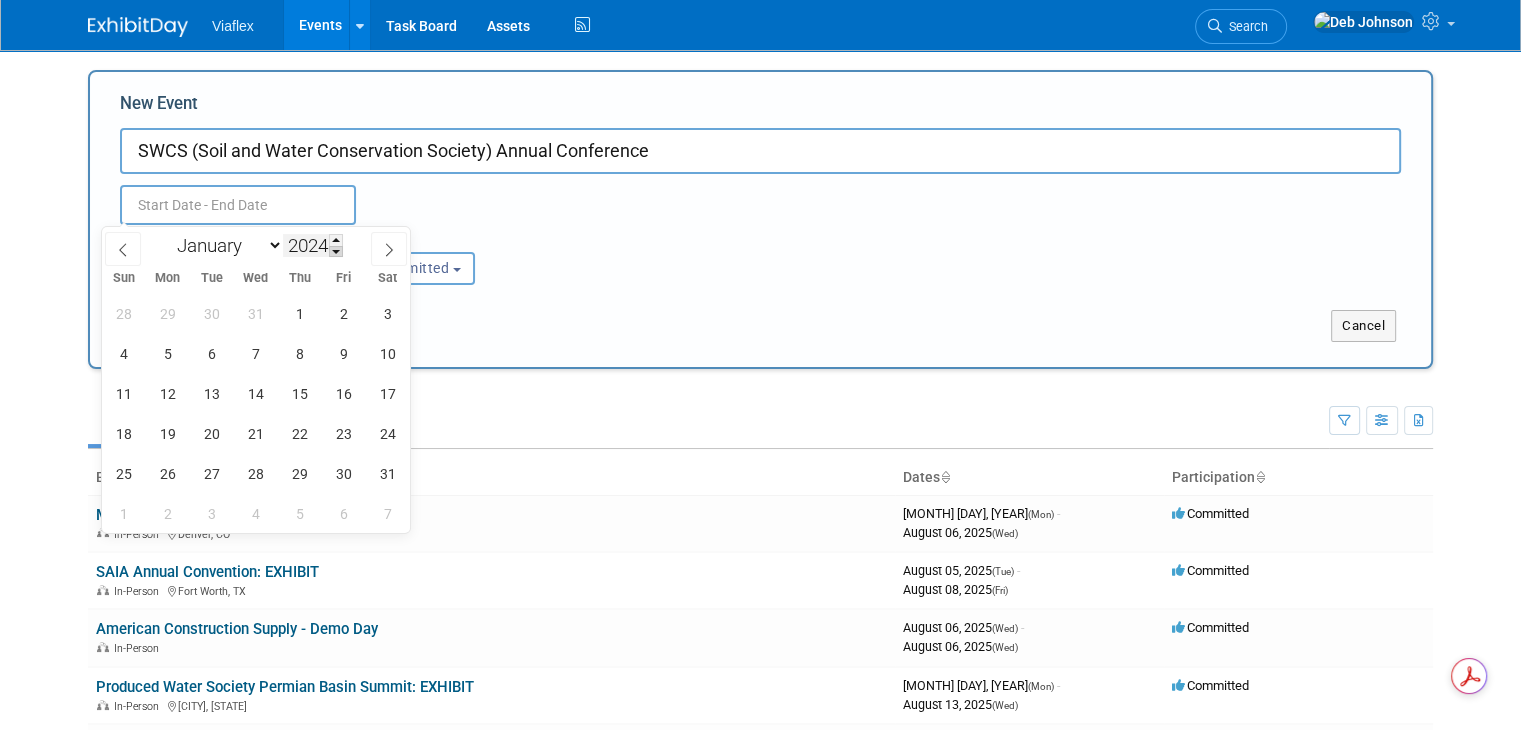 click at bounding box center (336, 252) 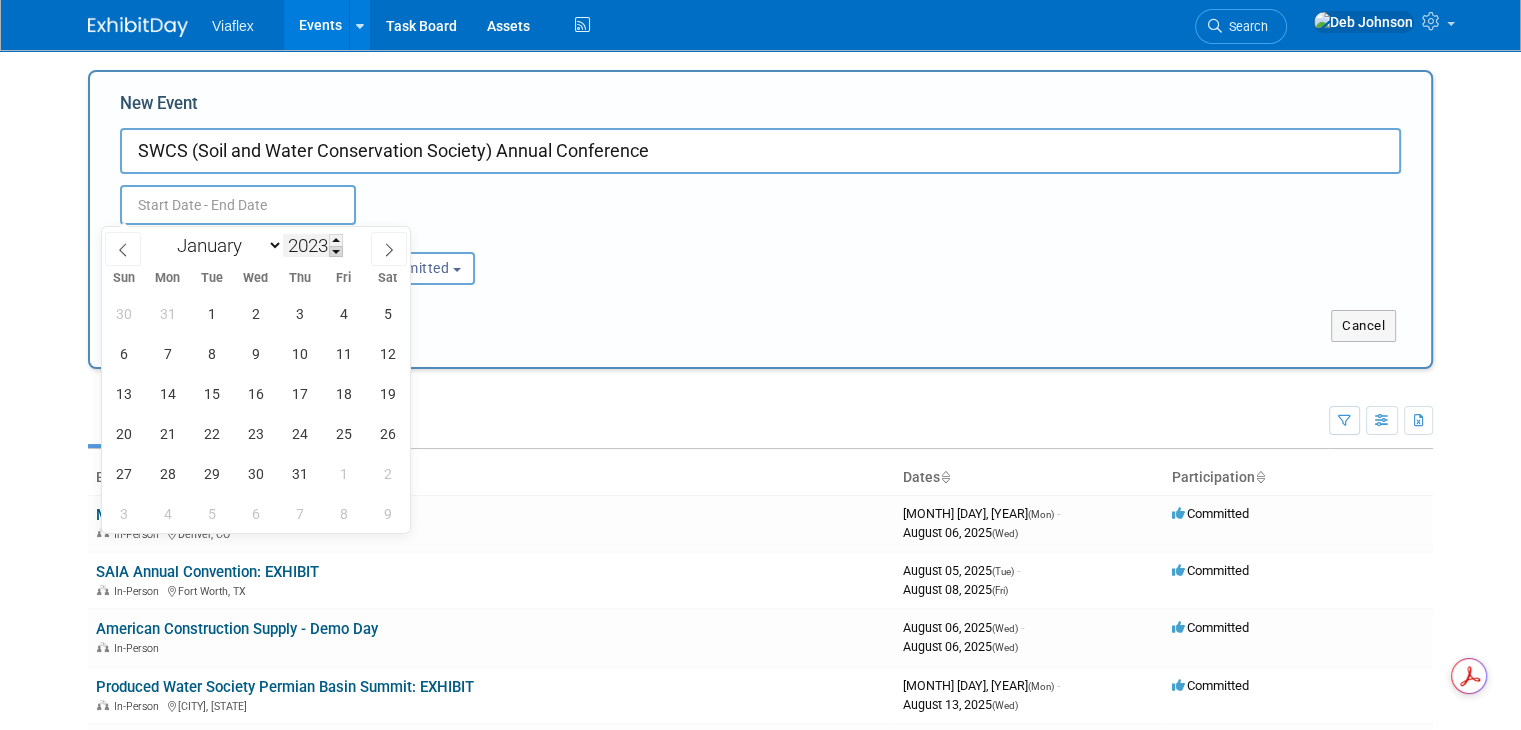 click at bounding box center [336, 252] 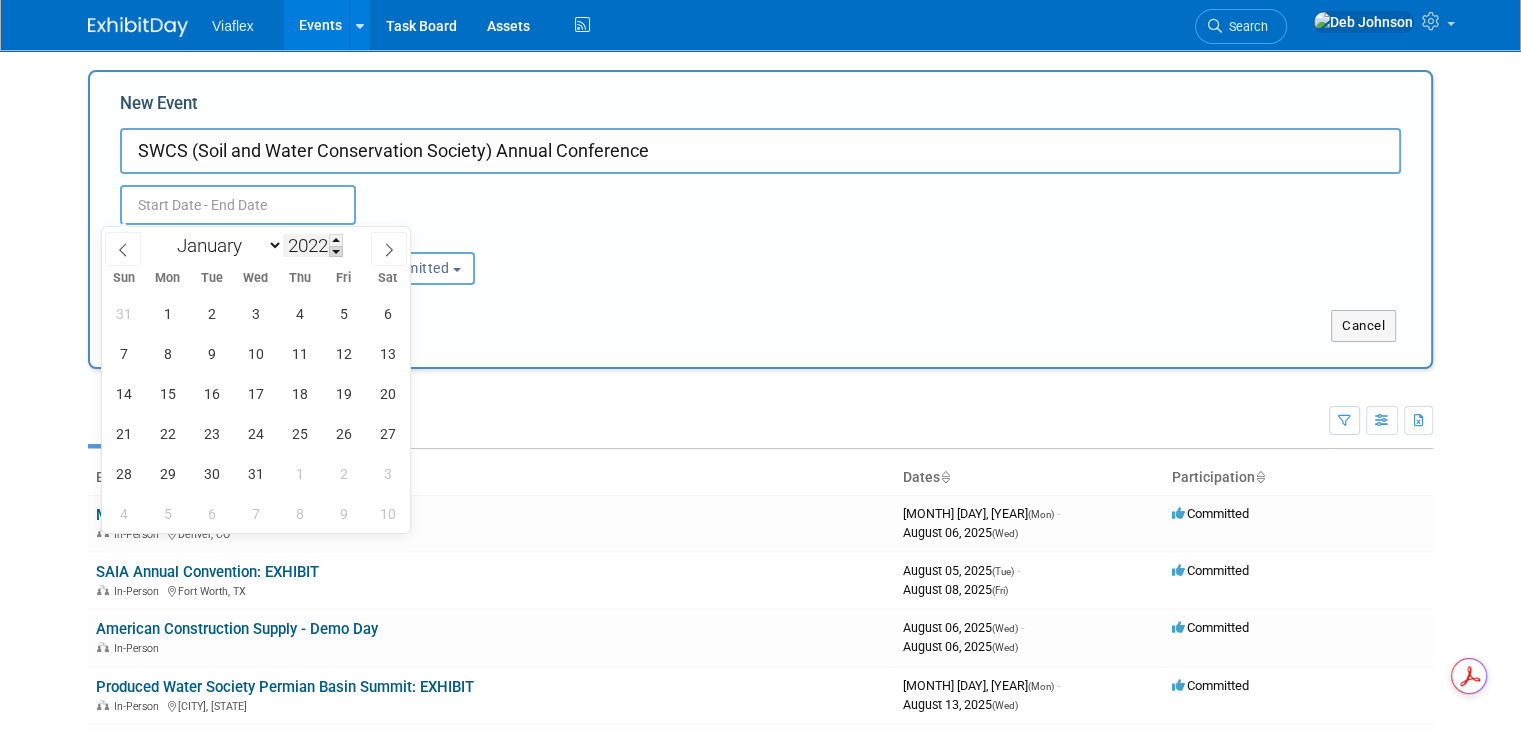 click at bounding box center (336, 252) 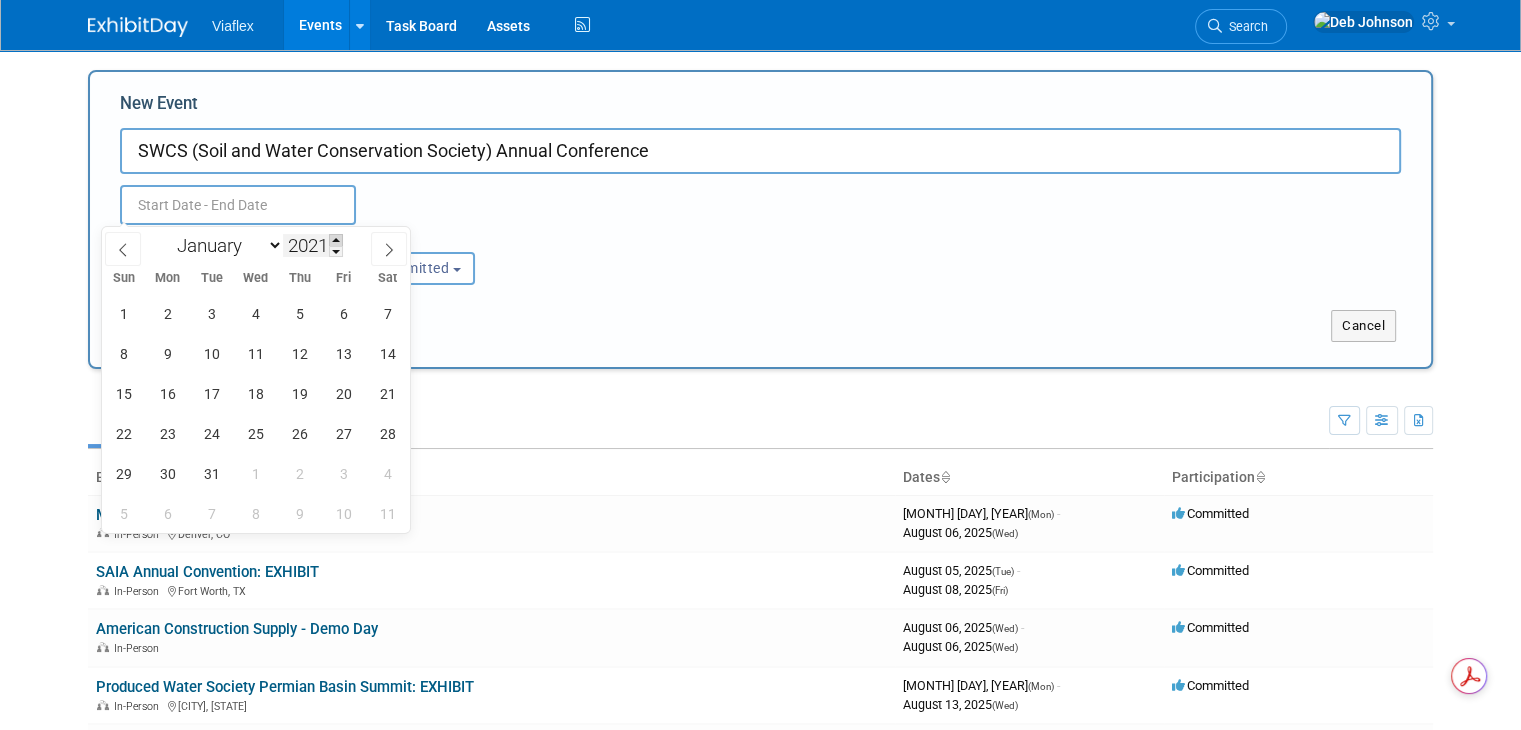 click at bounding box center (336, 240) 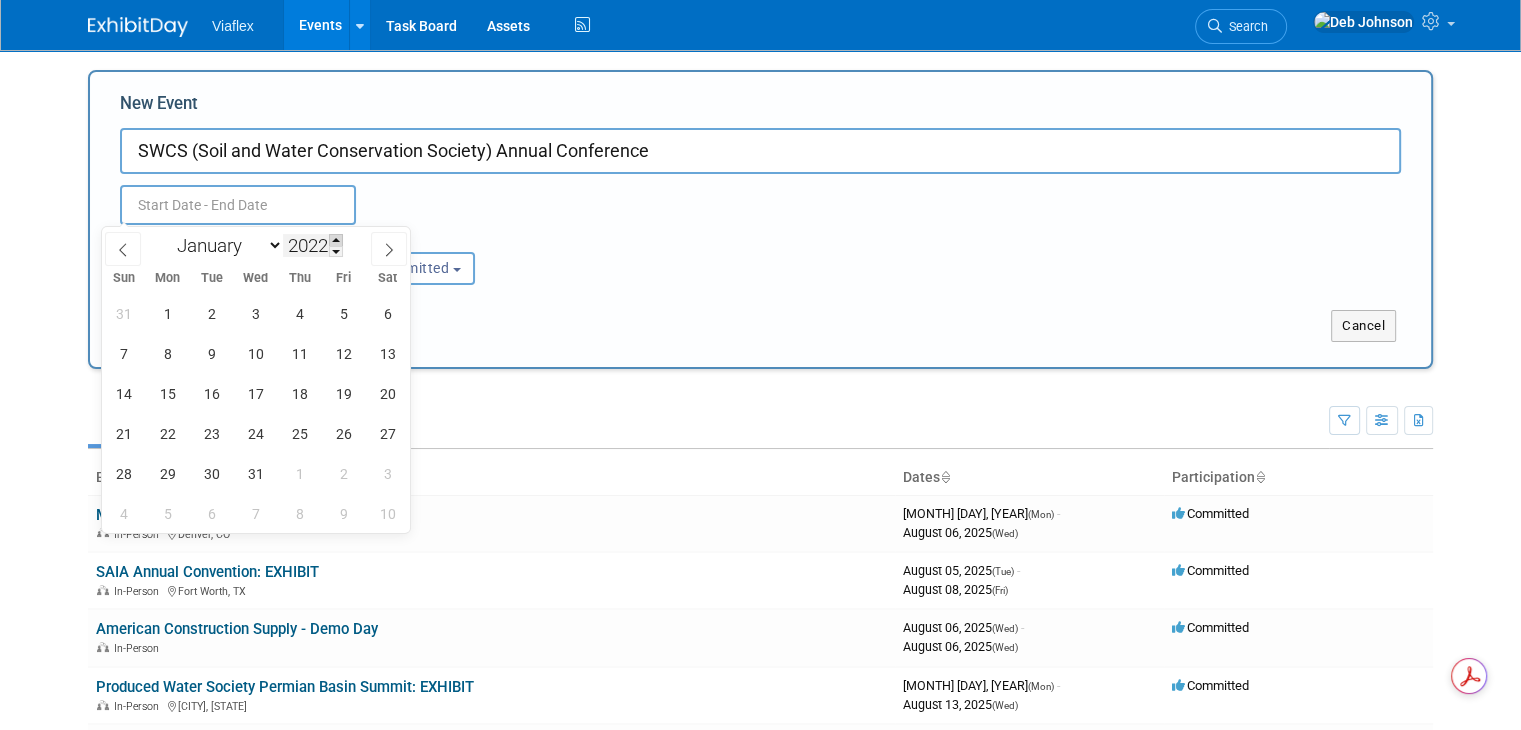 click at bounding box center [336, 240] 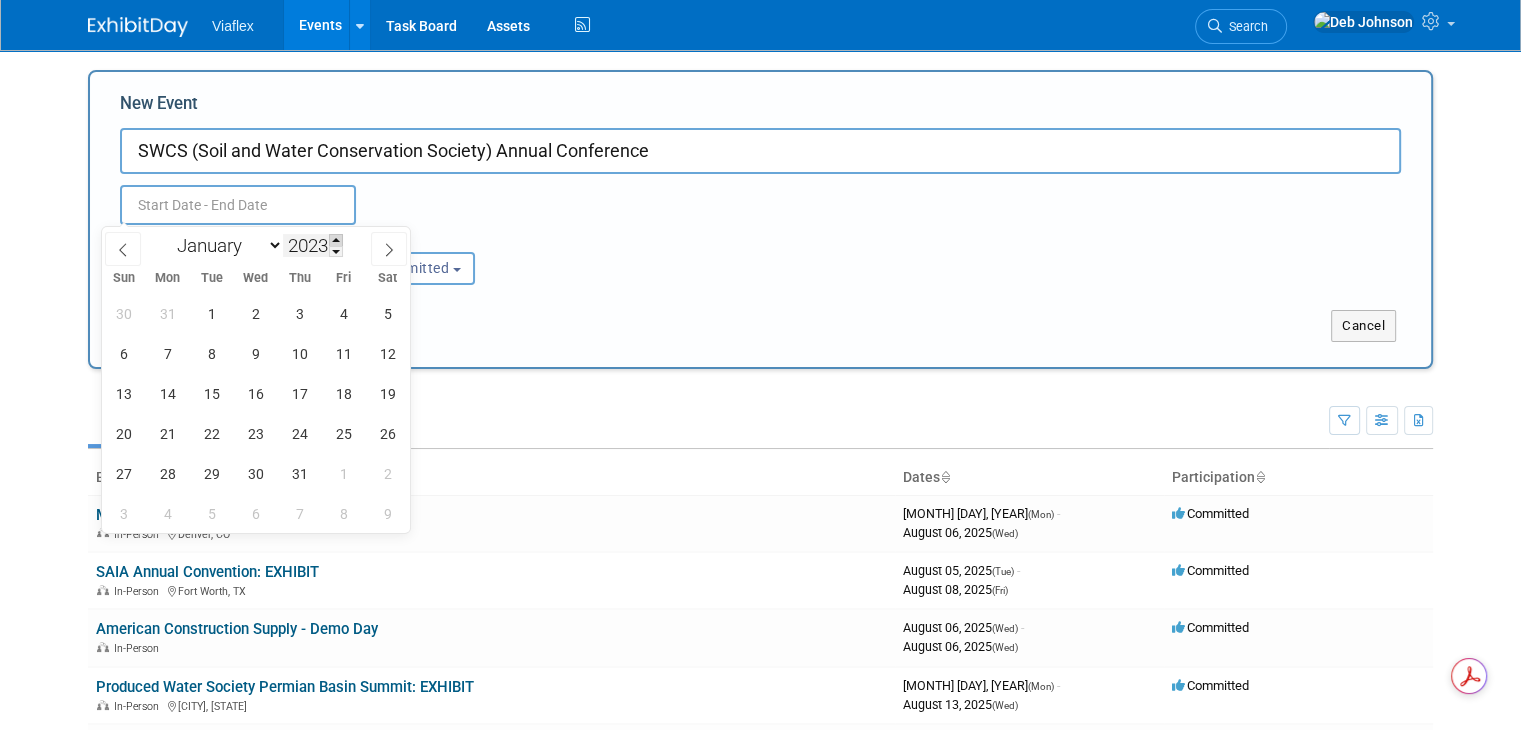 click at bounding box center (336, 240) 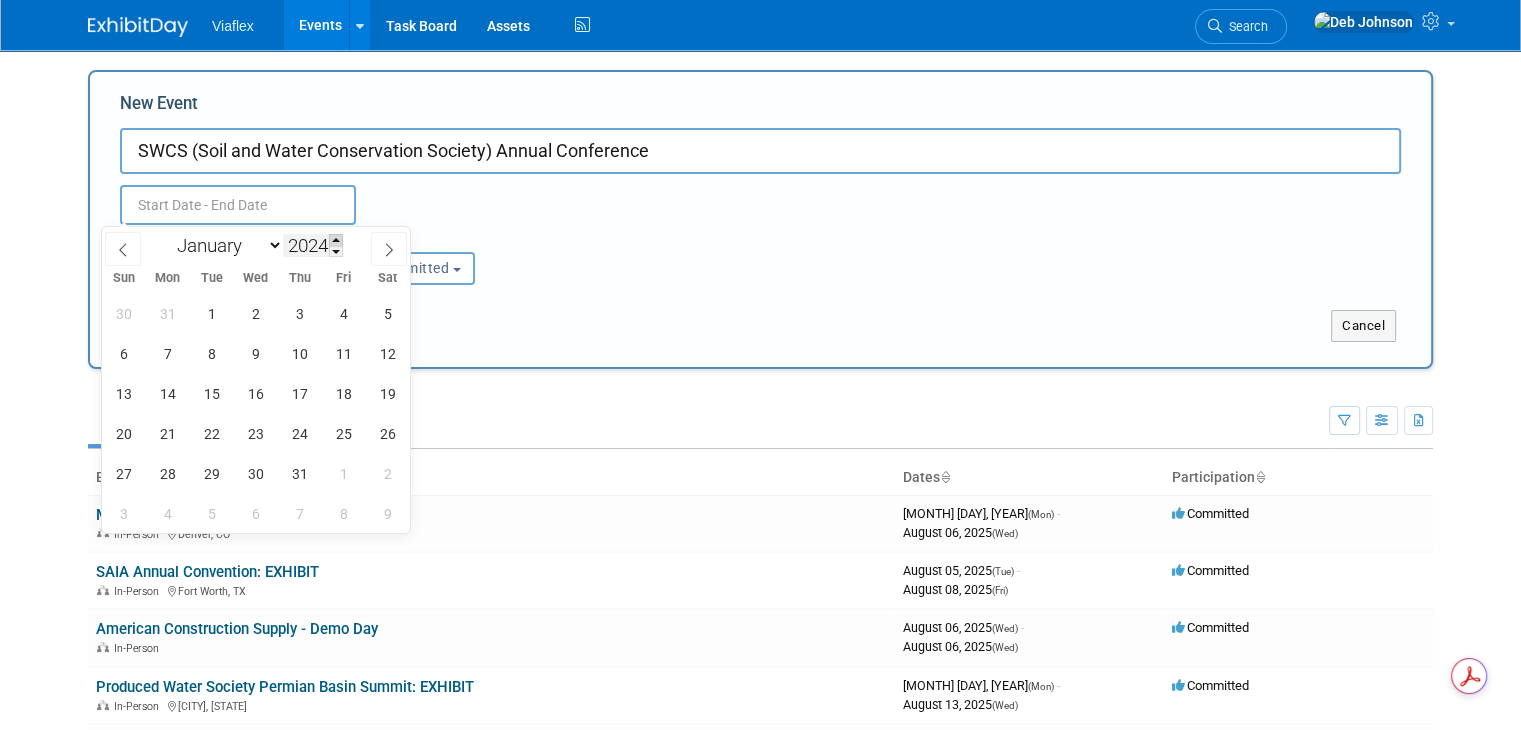 click at bounding box center (336, 240) 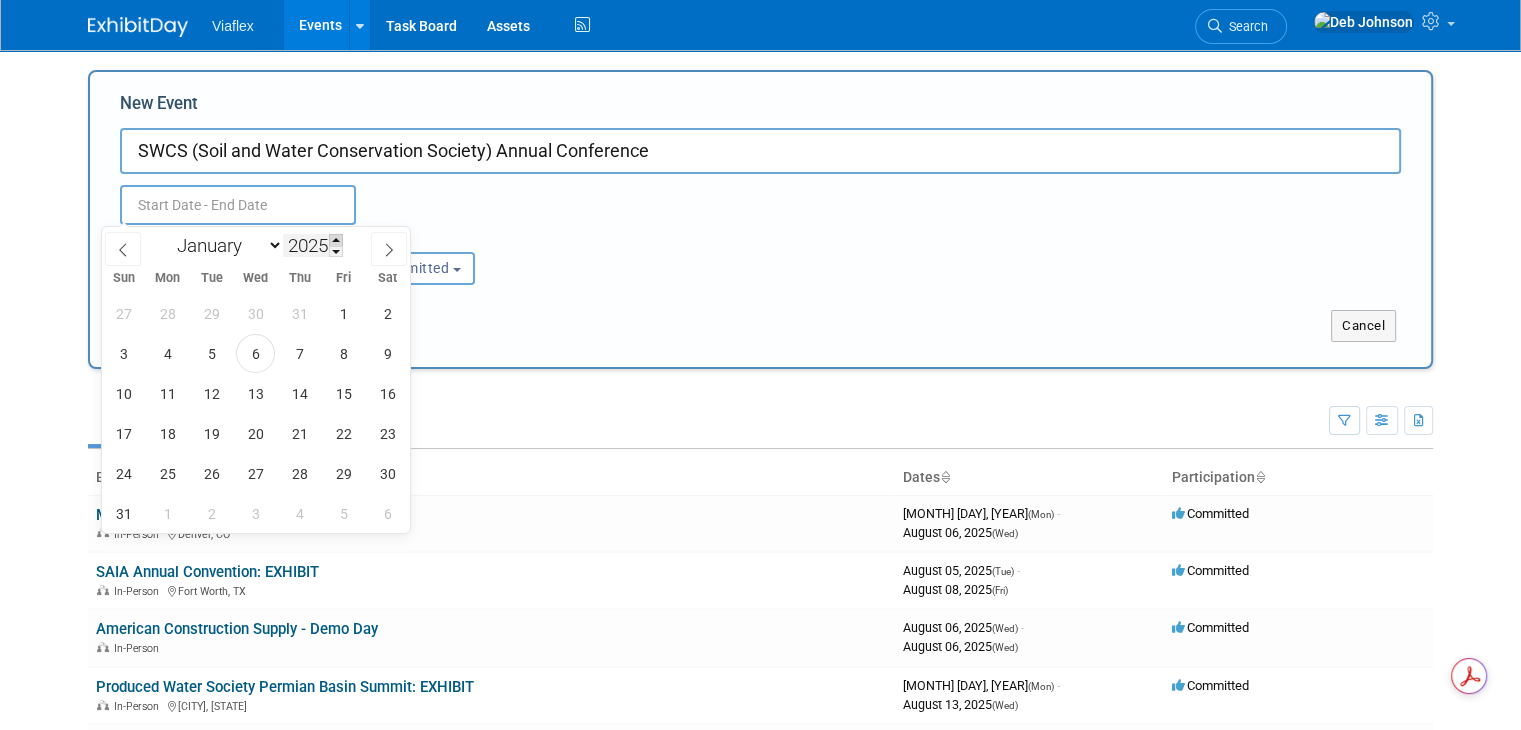 click at bounding box center (336, 240) 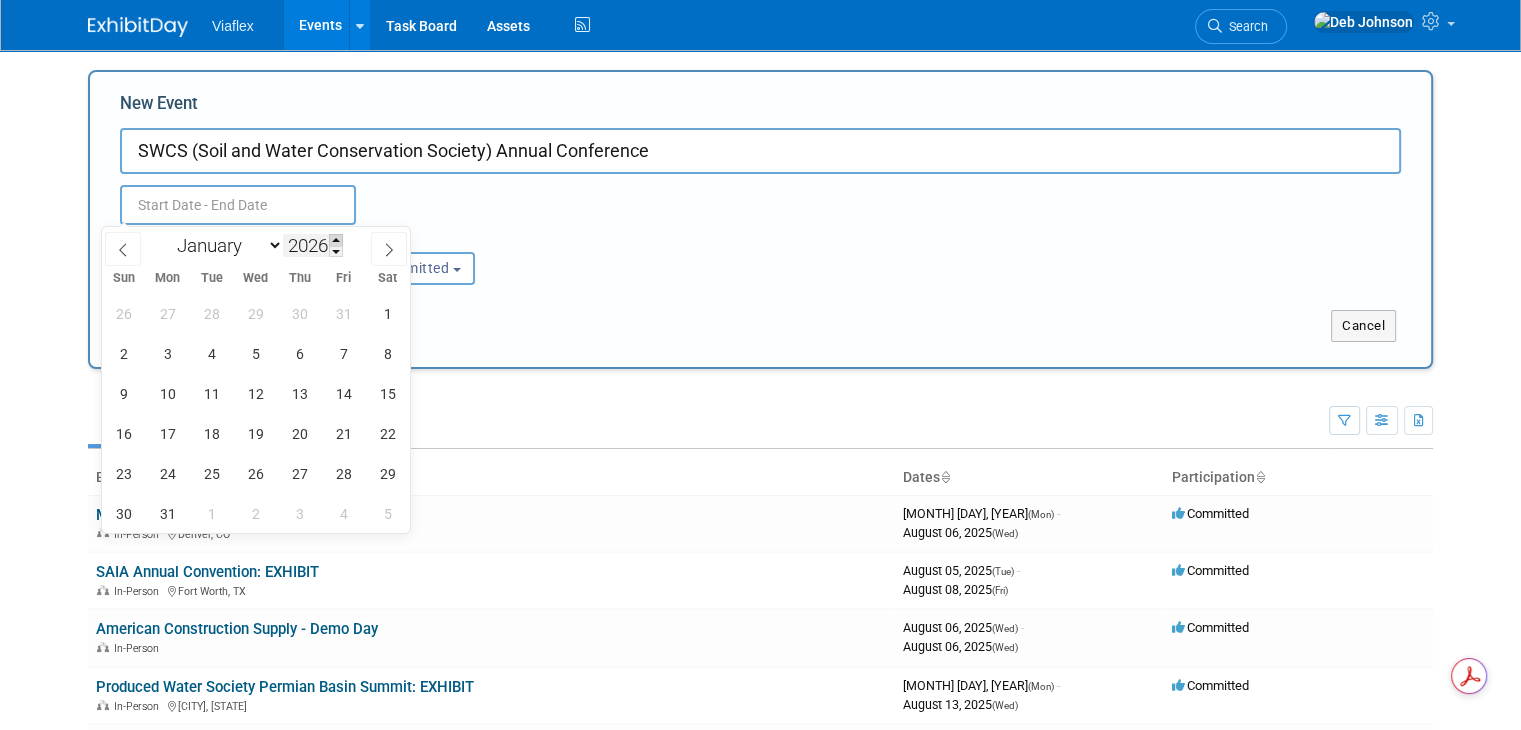 click at bounding box center [336, 240] 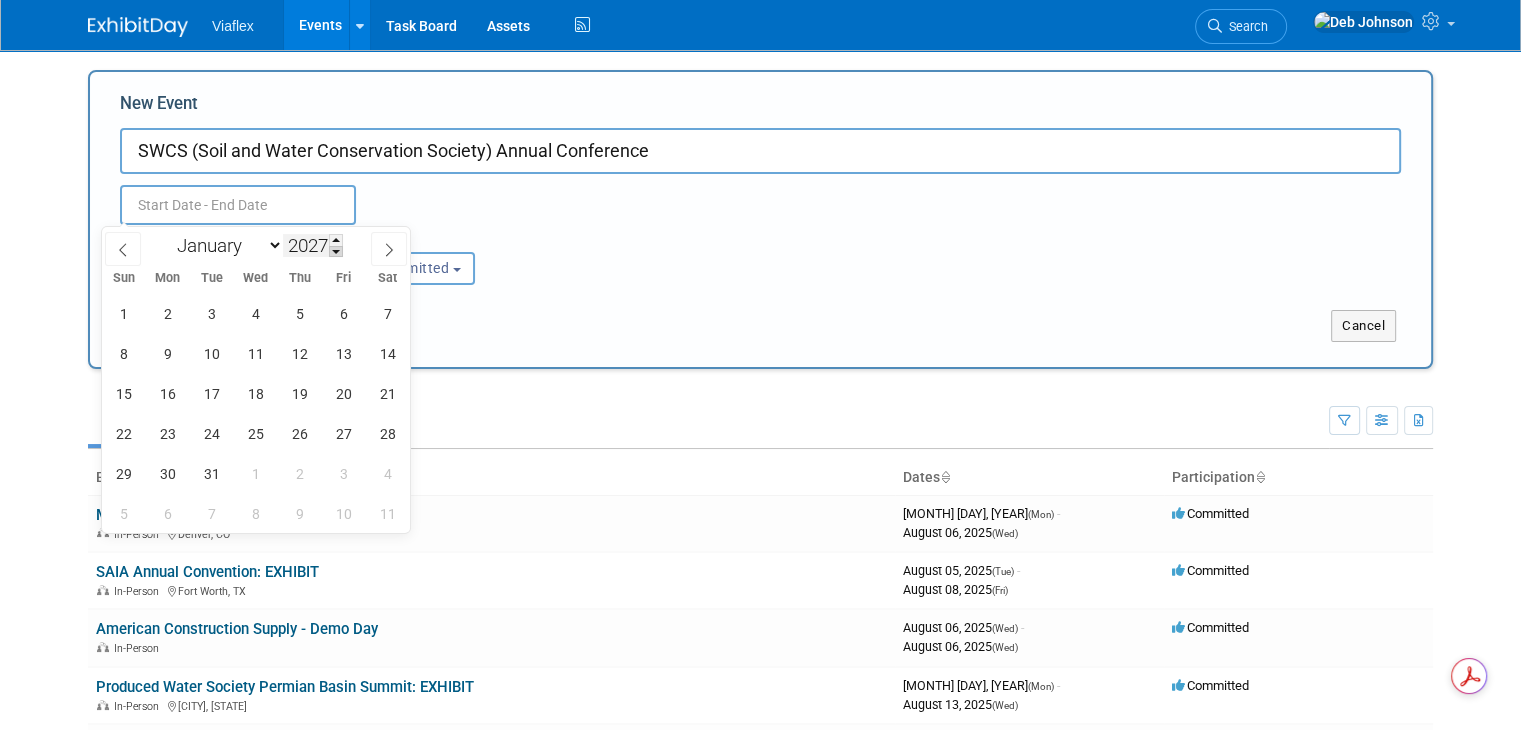click at bounding box center (336, 252) 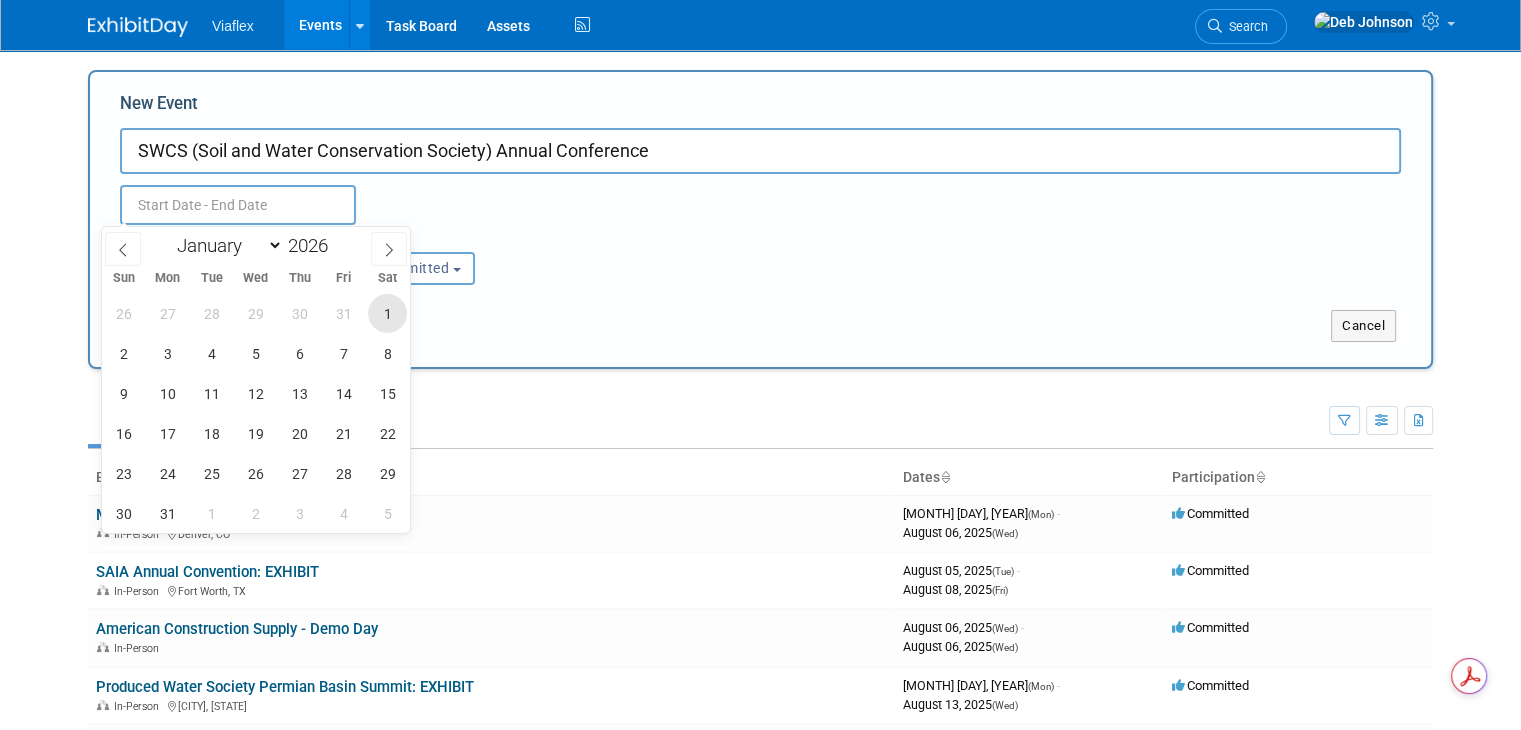 click on "1" at bounding box center (387, 313) 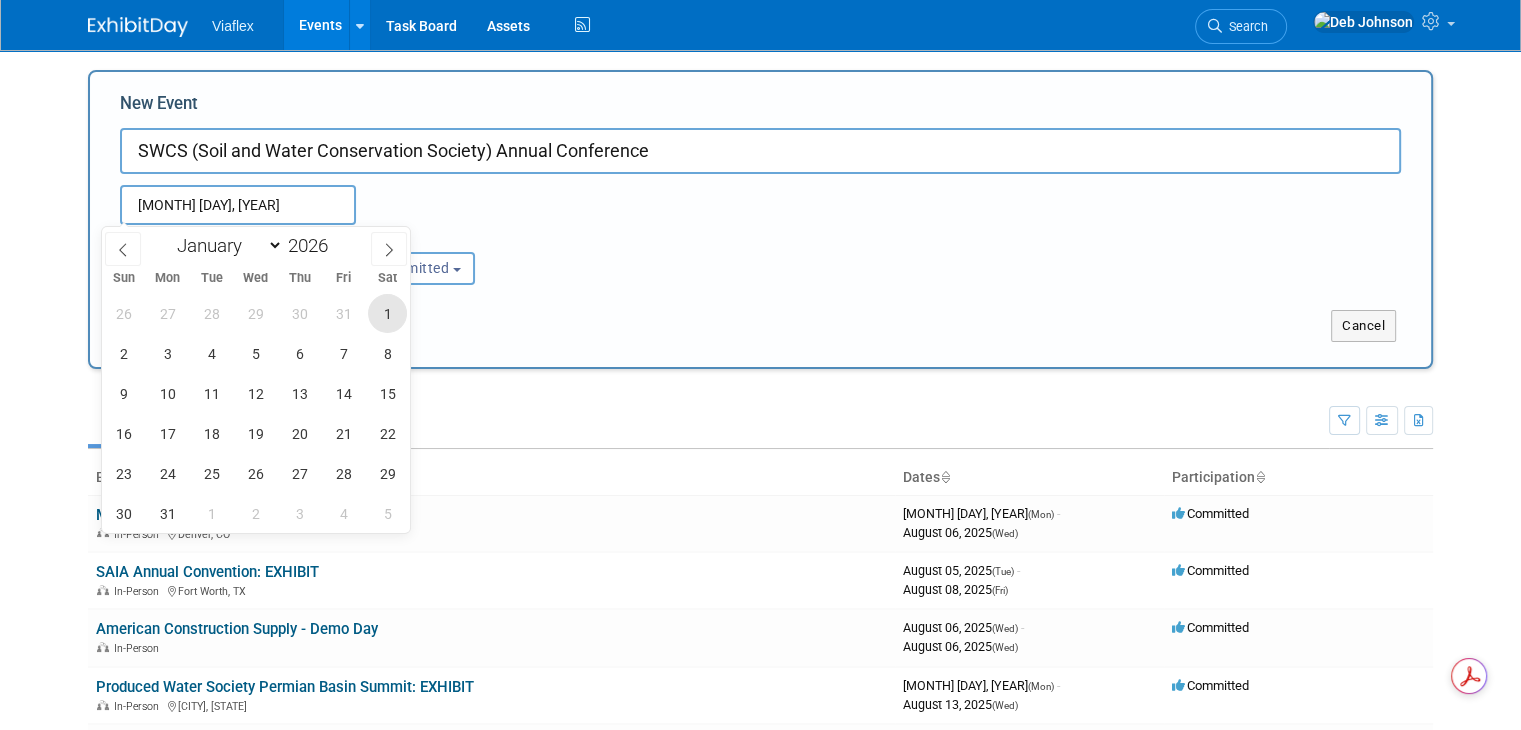 type on "Aug 1, 2026 to Aug 1, 2026" 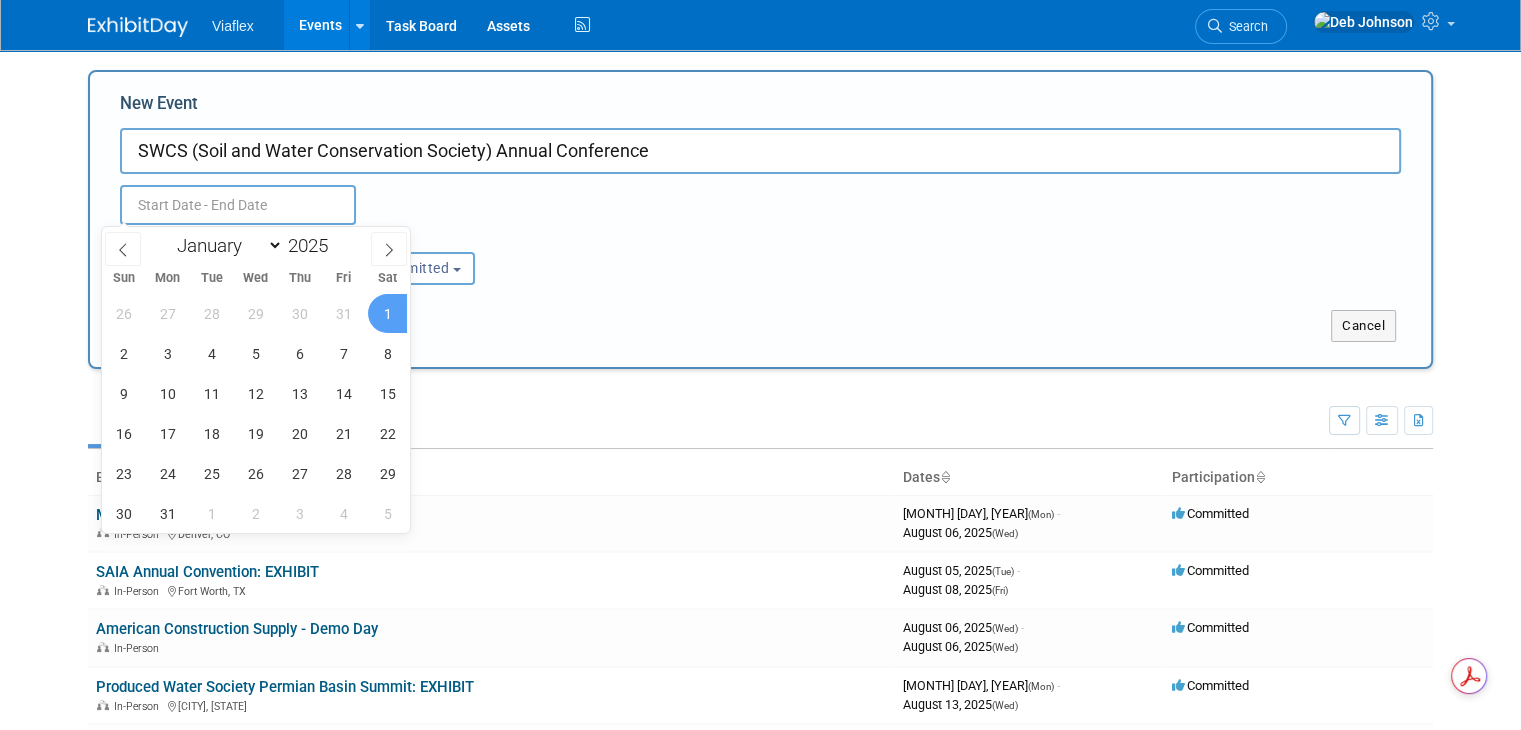type on "Aug 1, 2026 to Aug 1, 2026" 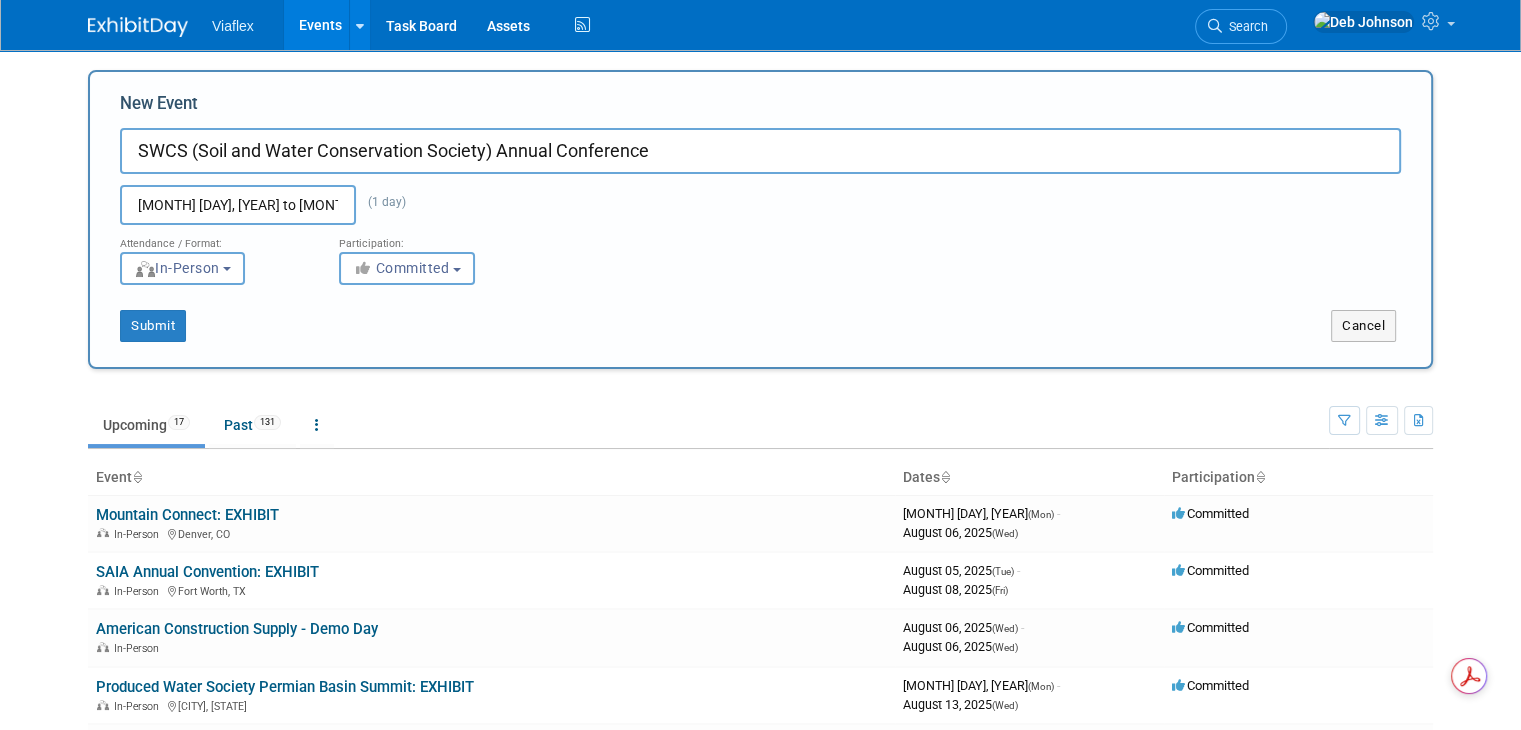 click on "Submit
Cancel" at bounding box center [760, 313] 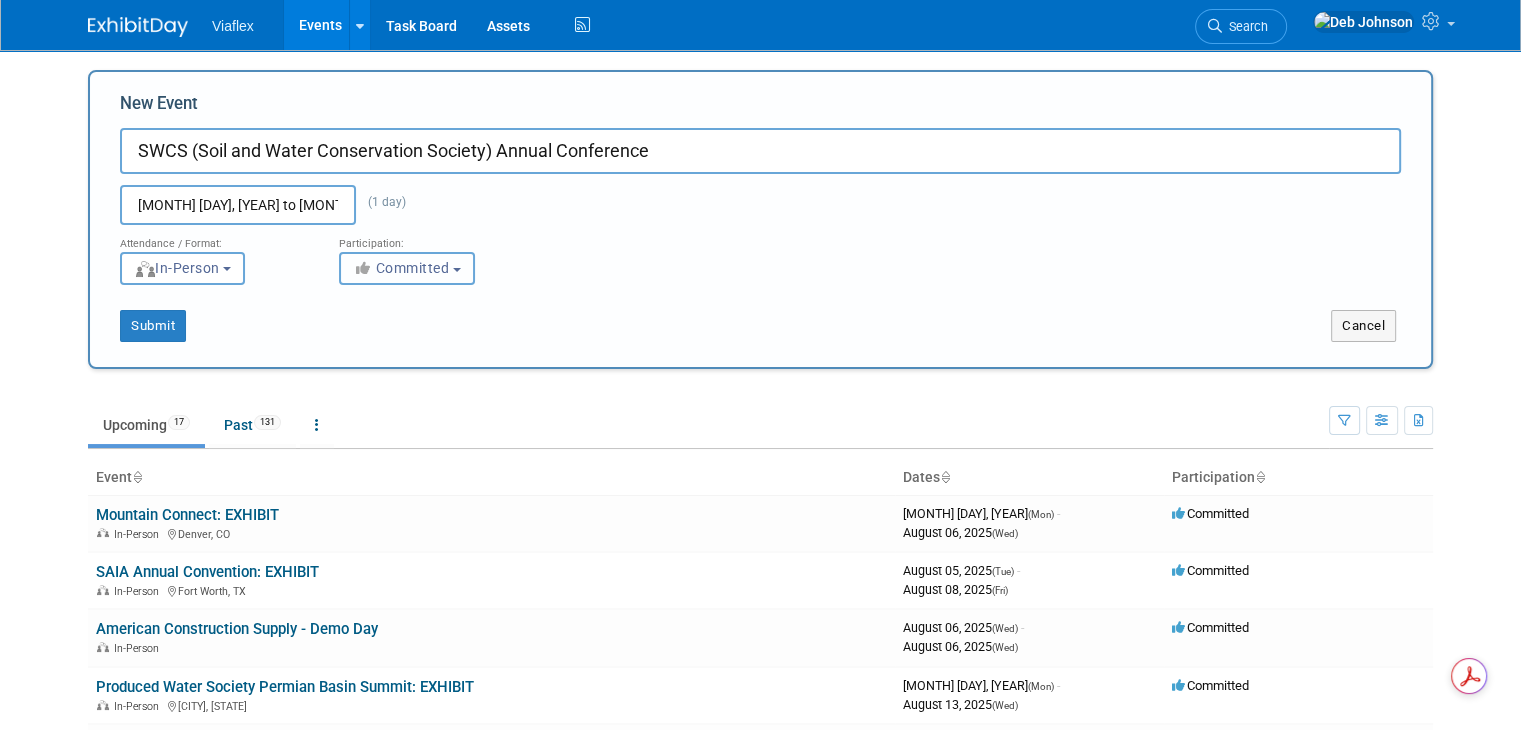 click at bounding box center (457, 270) 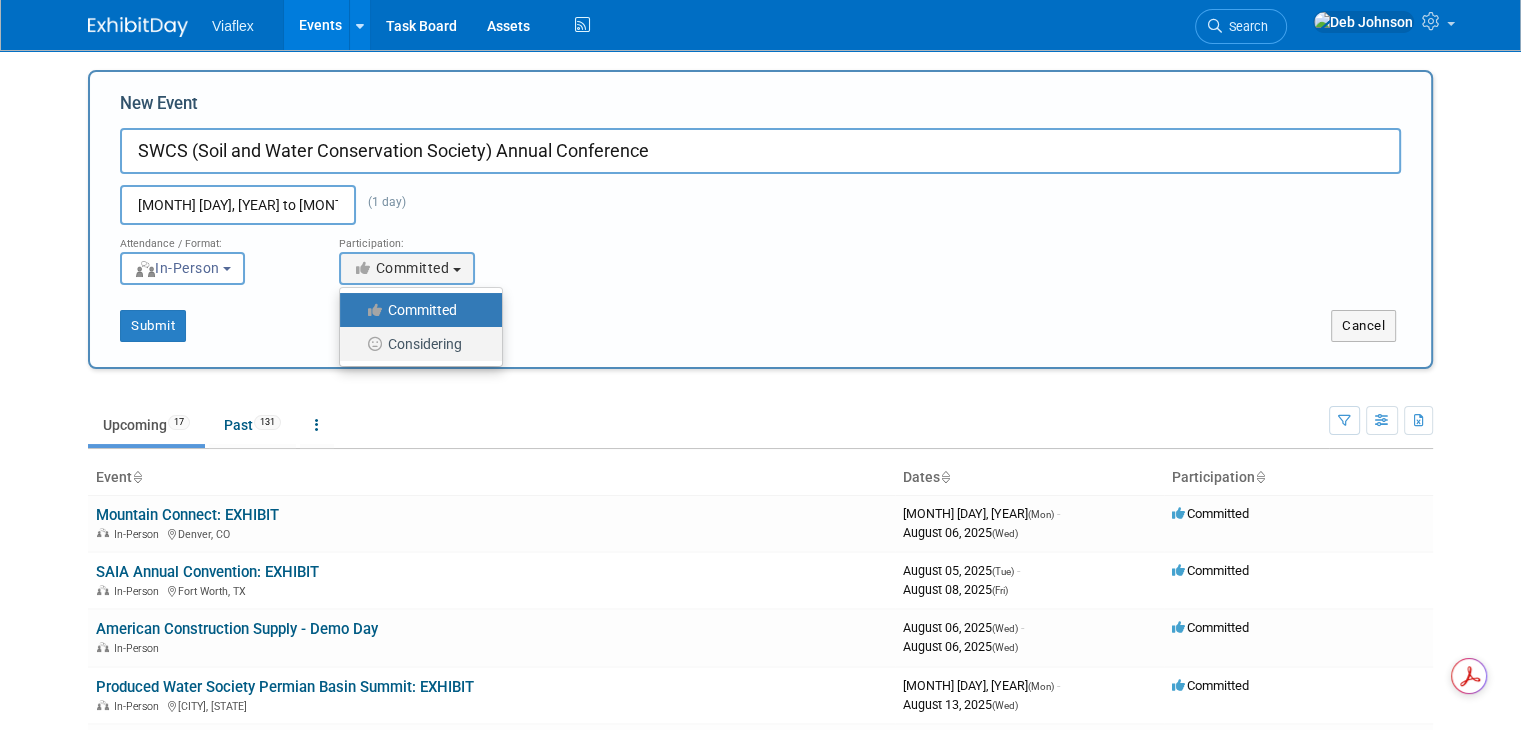 click on "Considering" at bounding box center (416, 344) 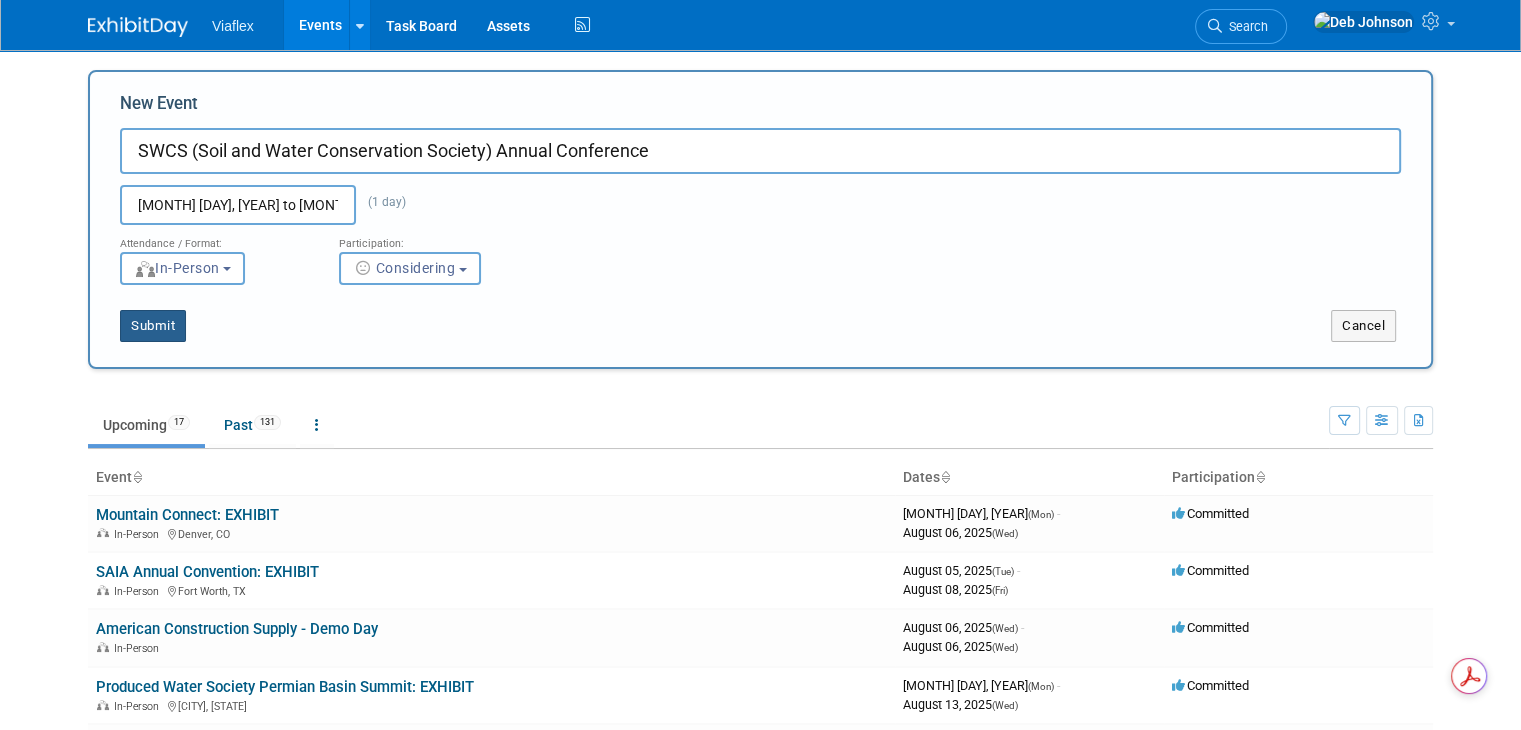 click on "Submit" at bounding box center (153, 326) 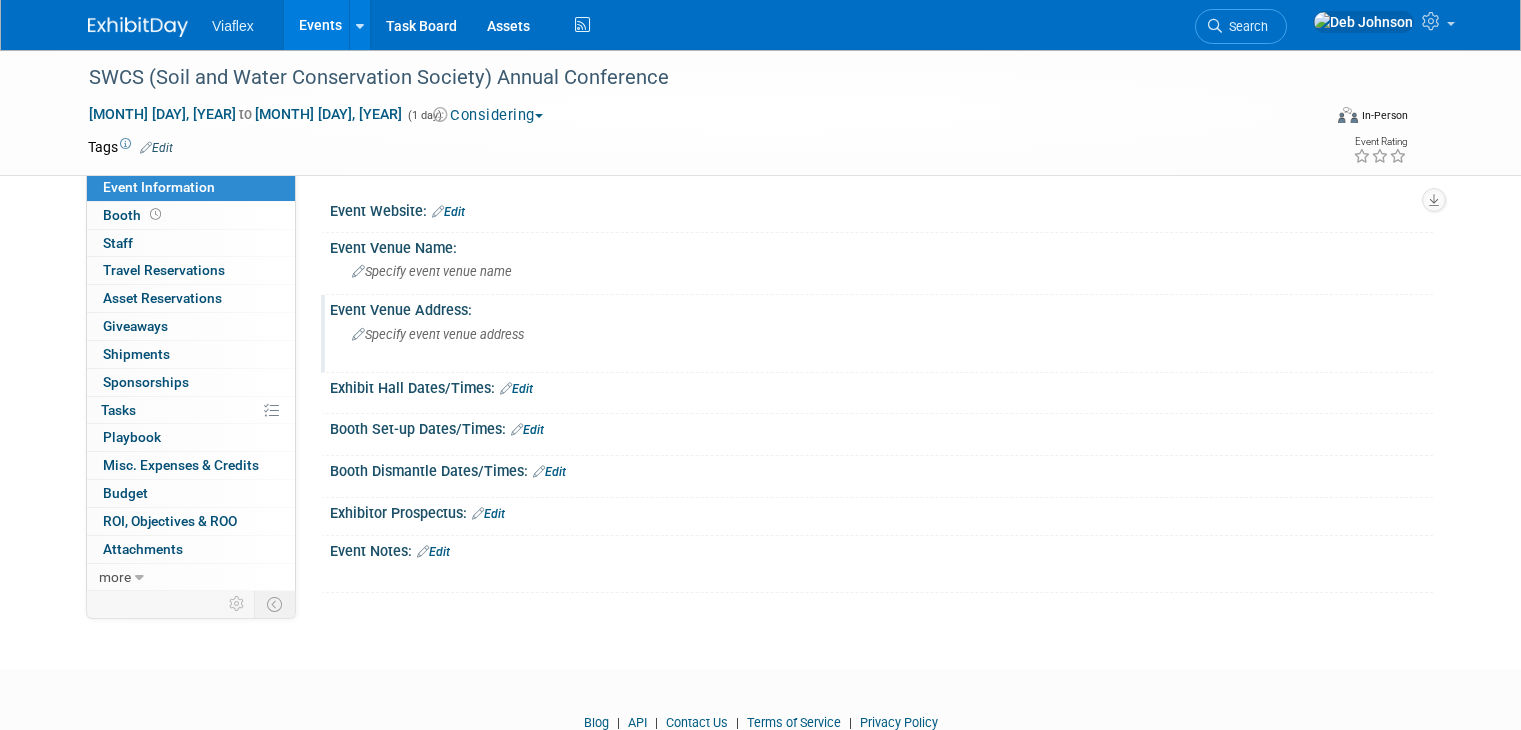 scroll, scrollTop: 0, scrollLeft: 0, axis: both 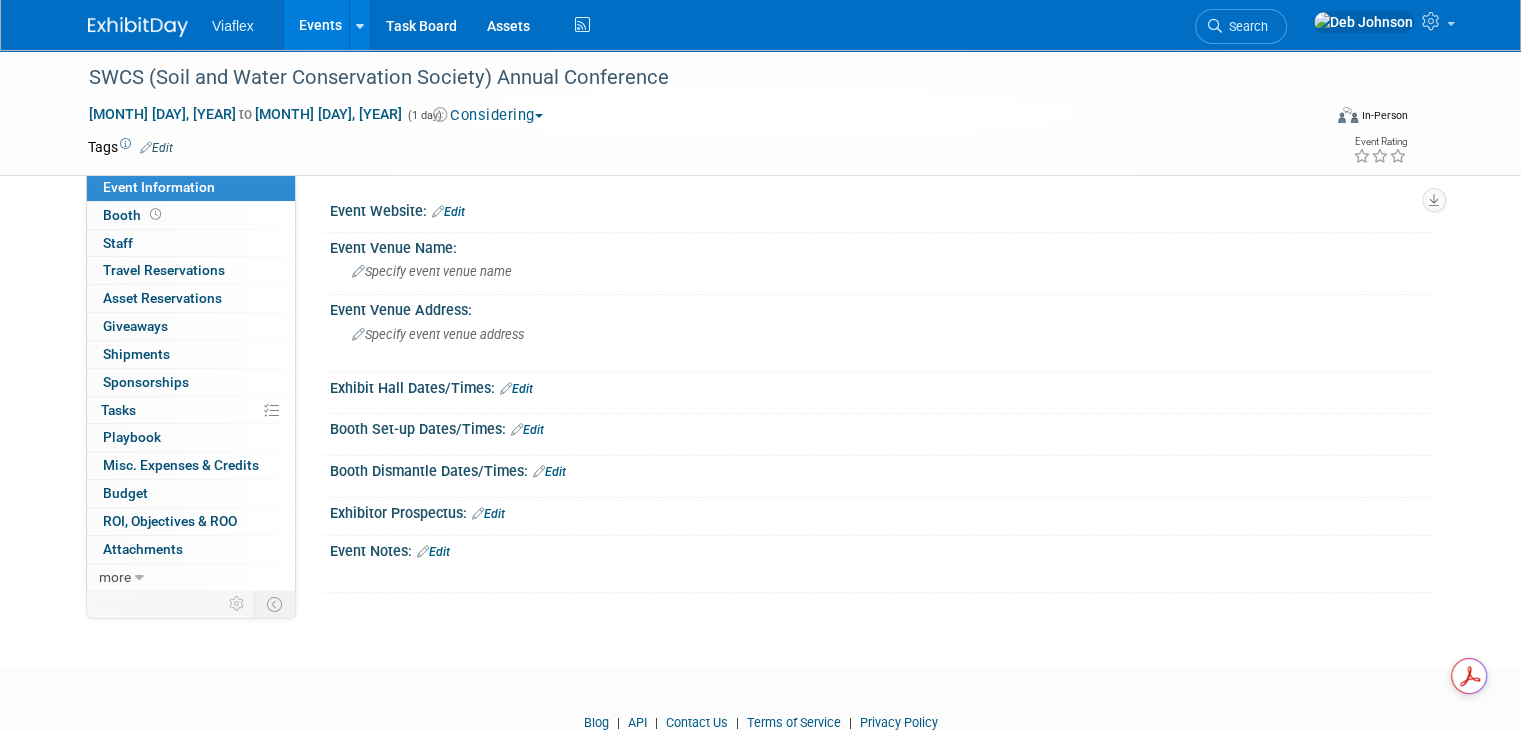 click on "Edit" at bounding box center [433, 552] 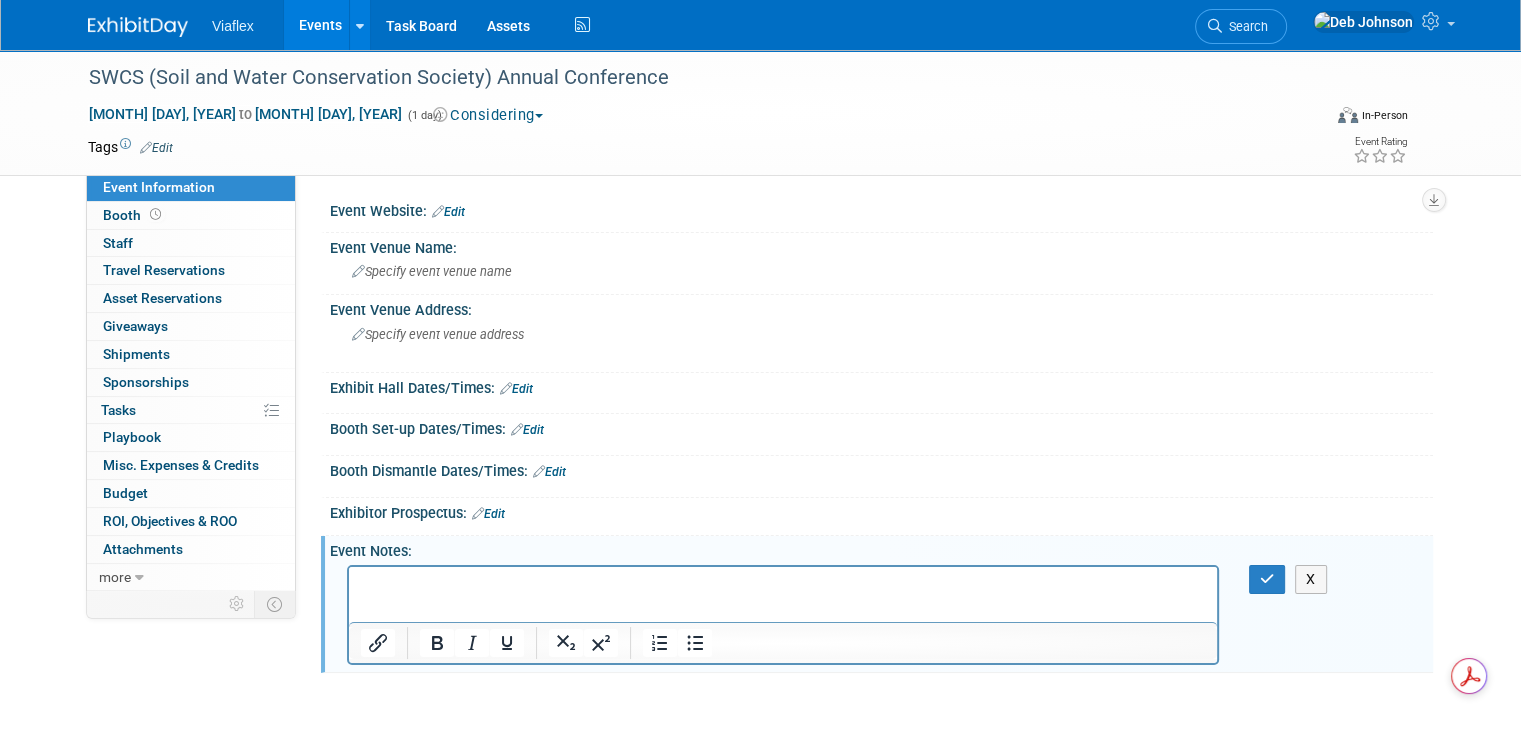 scroll, scrollTop: 0, scrollLeft: 0, axis: both 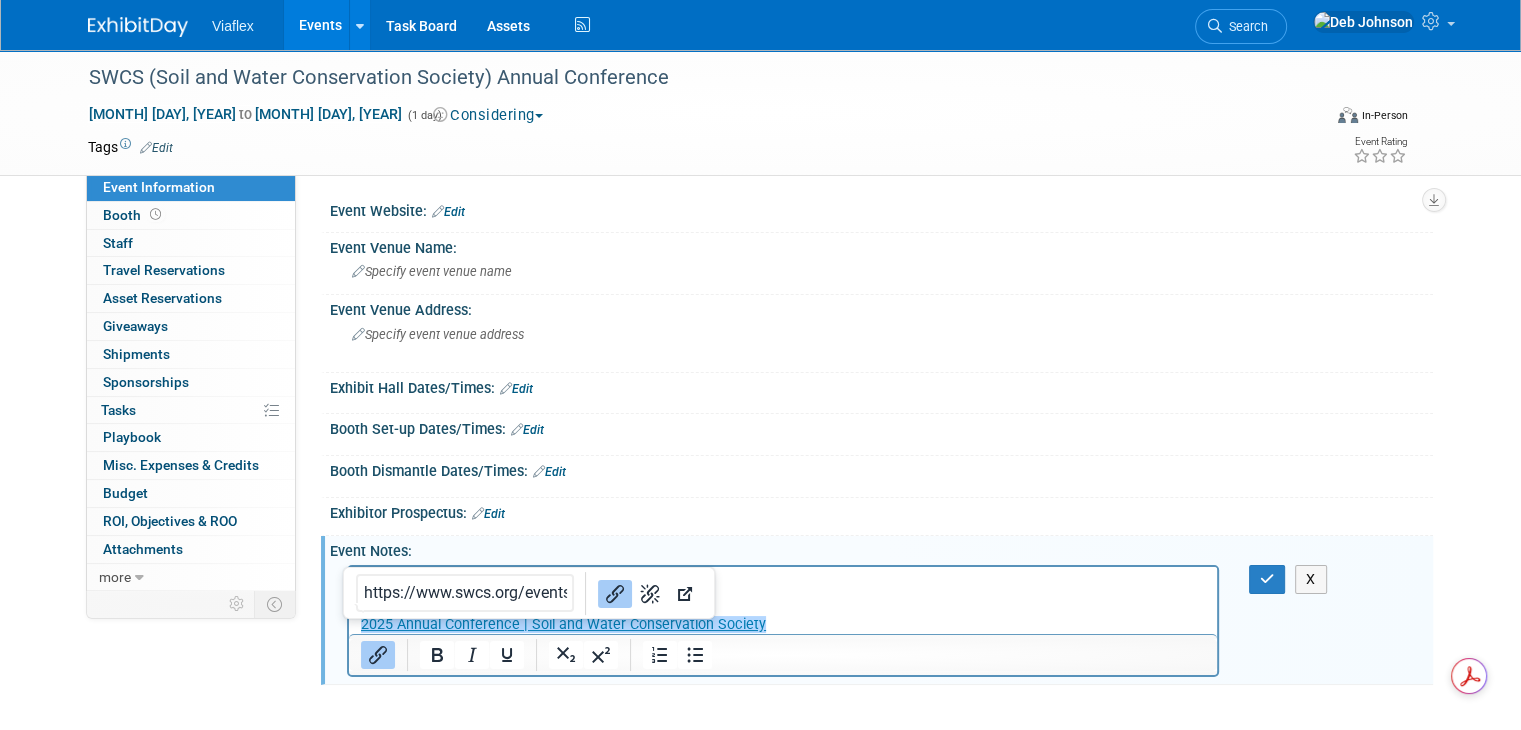 click at bounding box center (783, 604) 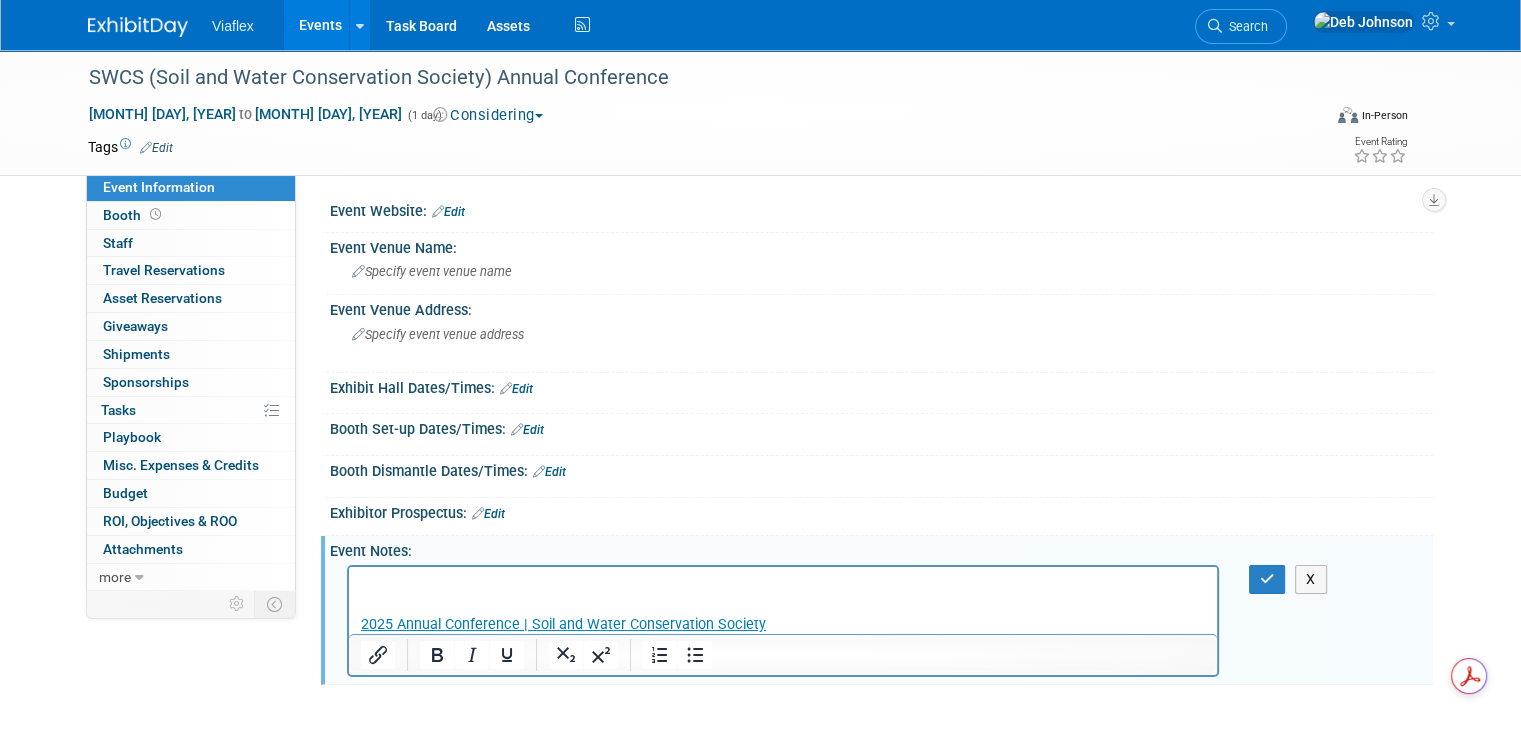 click at bounding box center (783, 584) 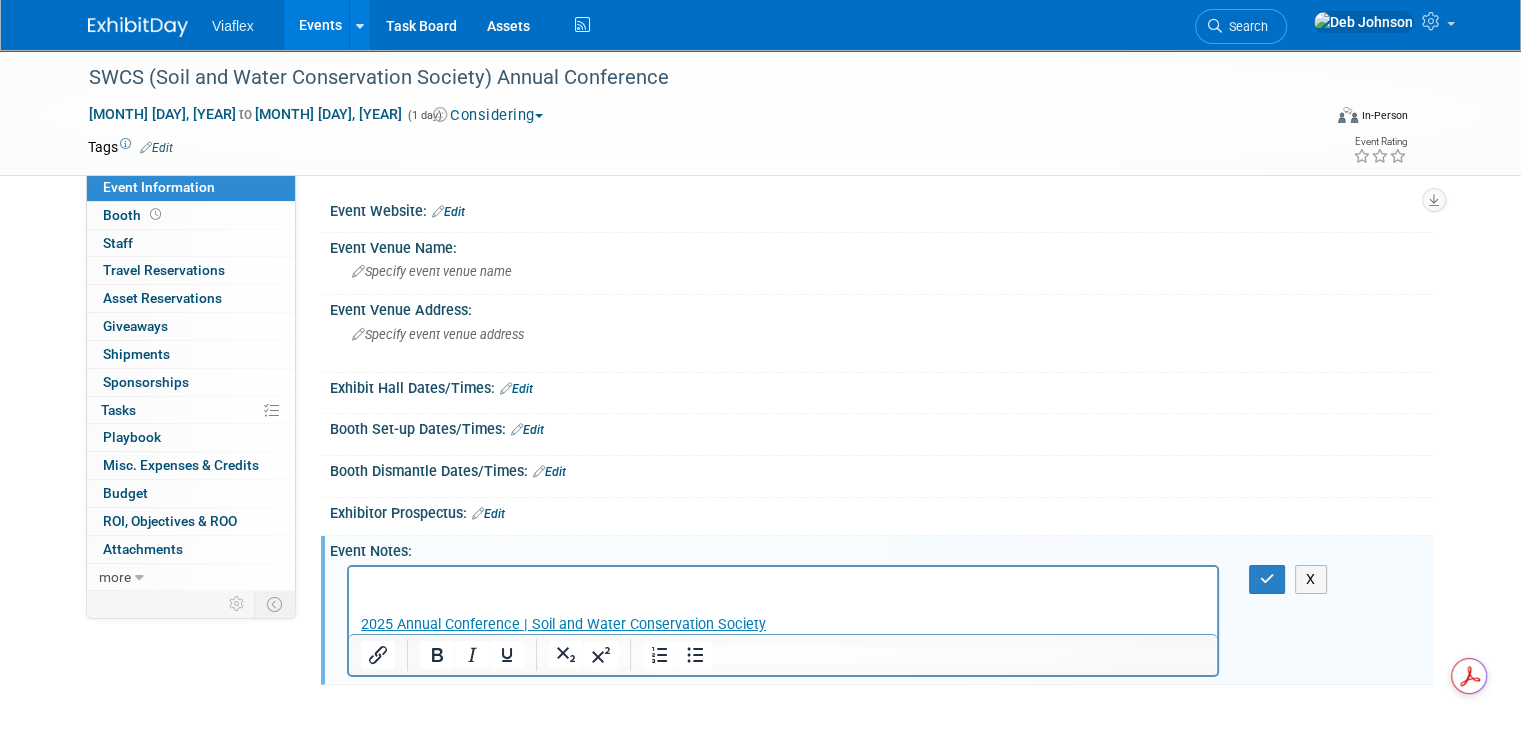 type 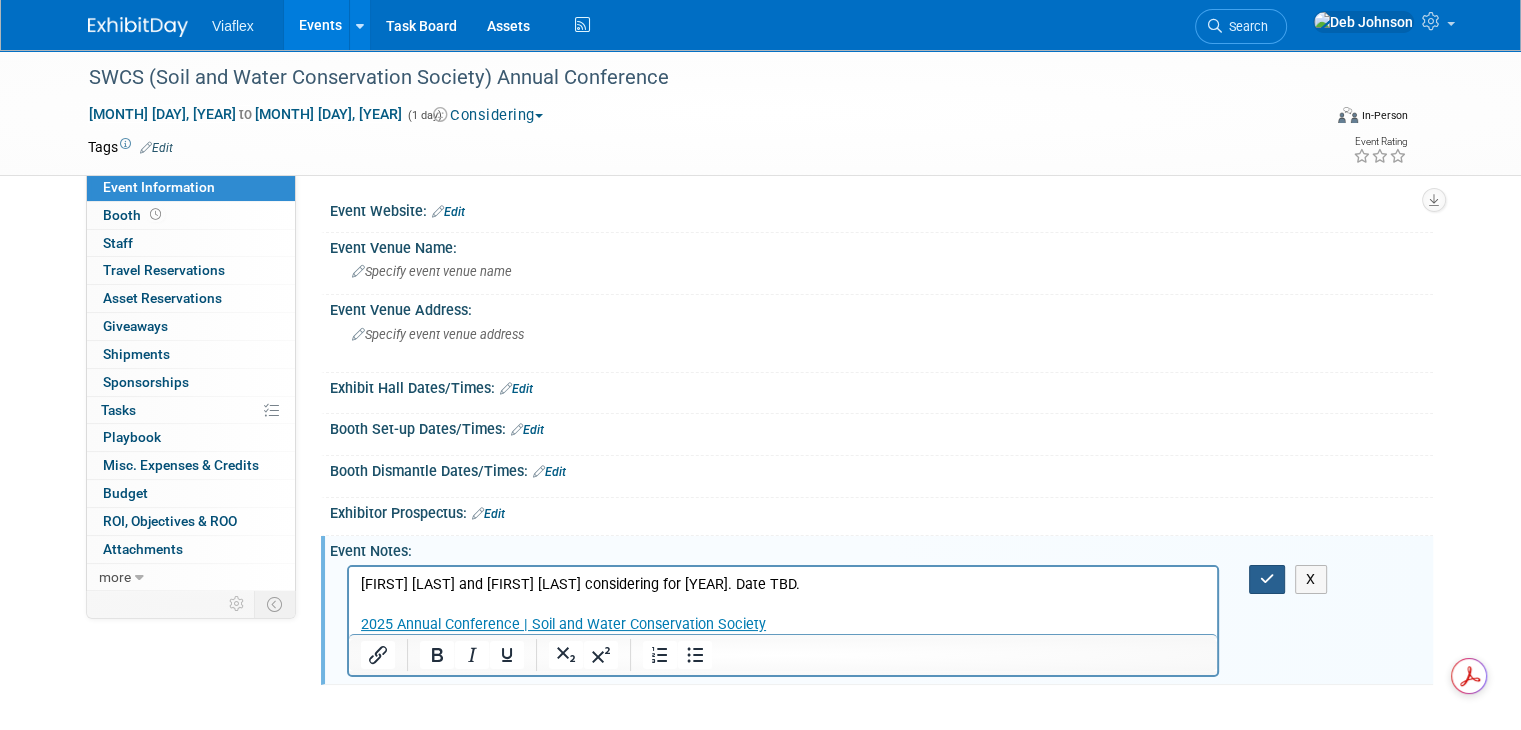 click at bounding box center [1267, 579] 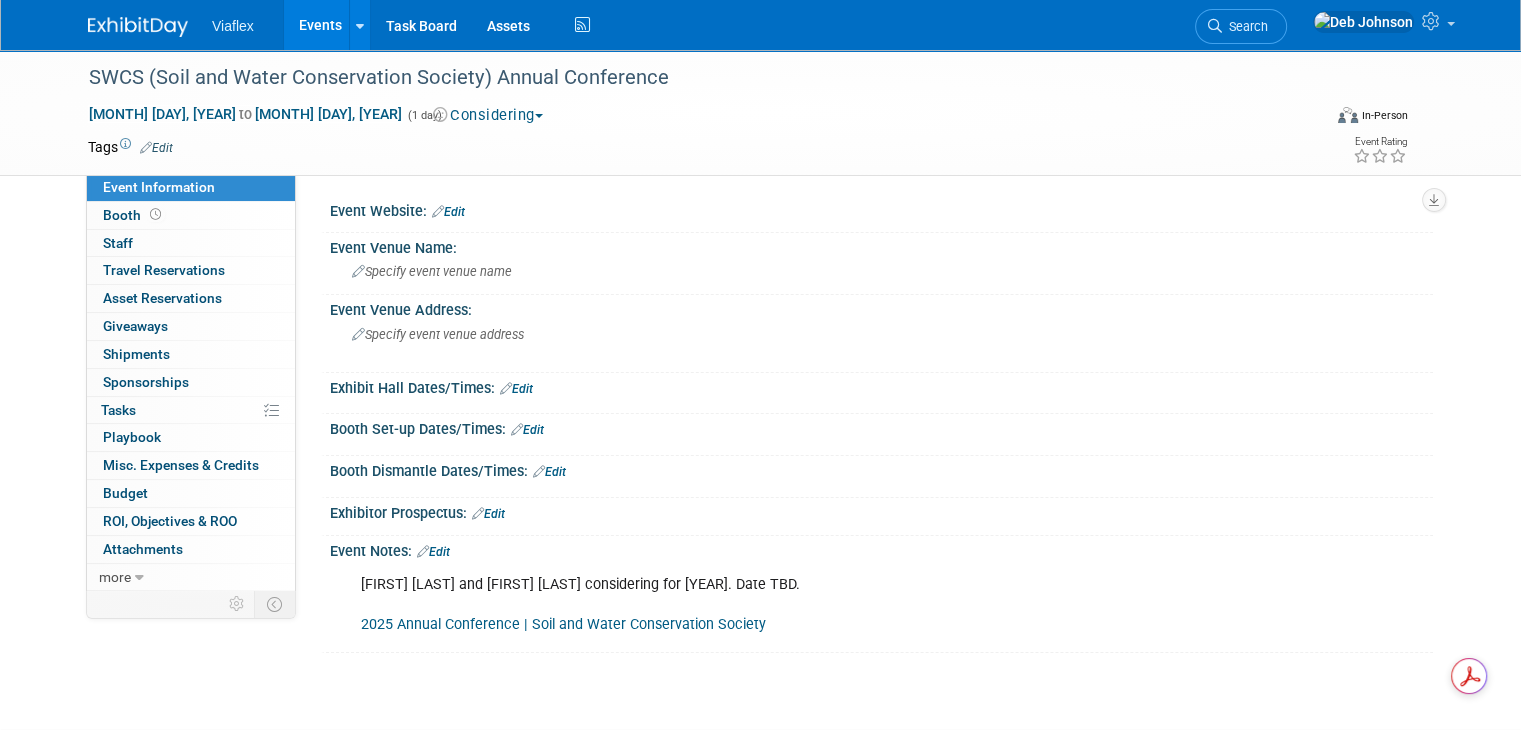 click at bounding box center [138, 27] 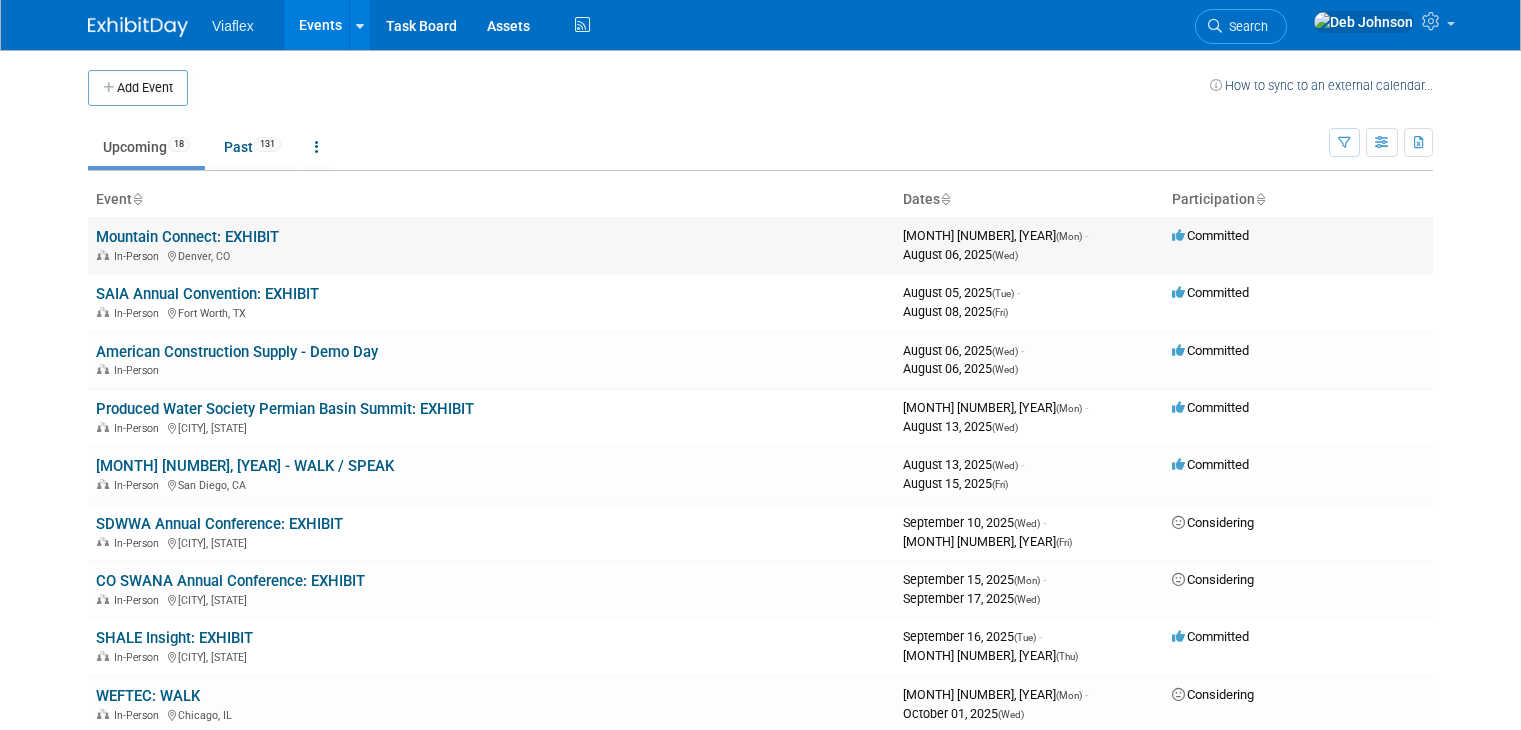 scroll, scrollTop: 0, scrollLeft: 0, axis: both 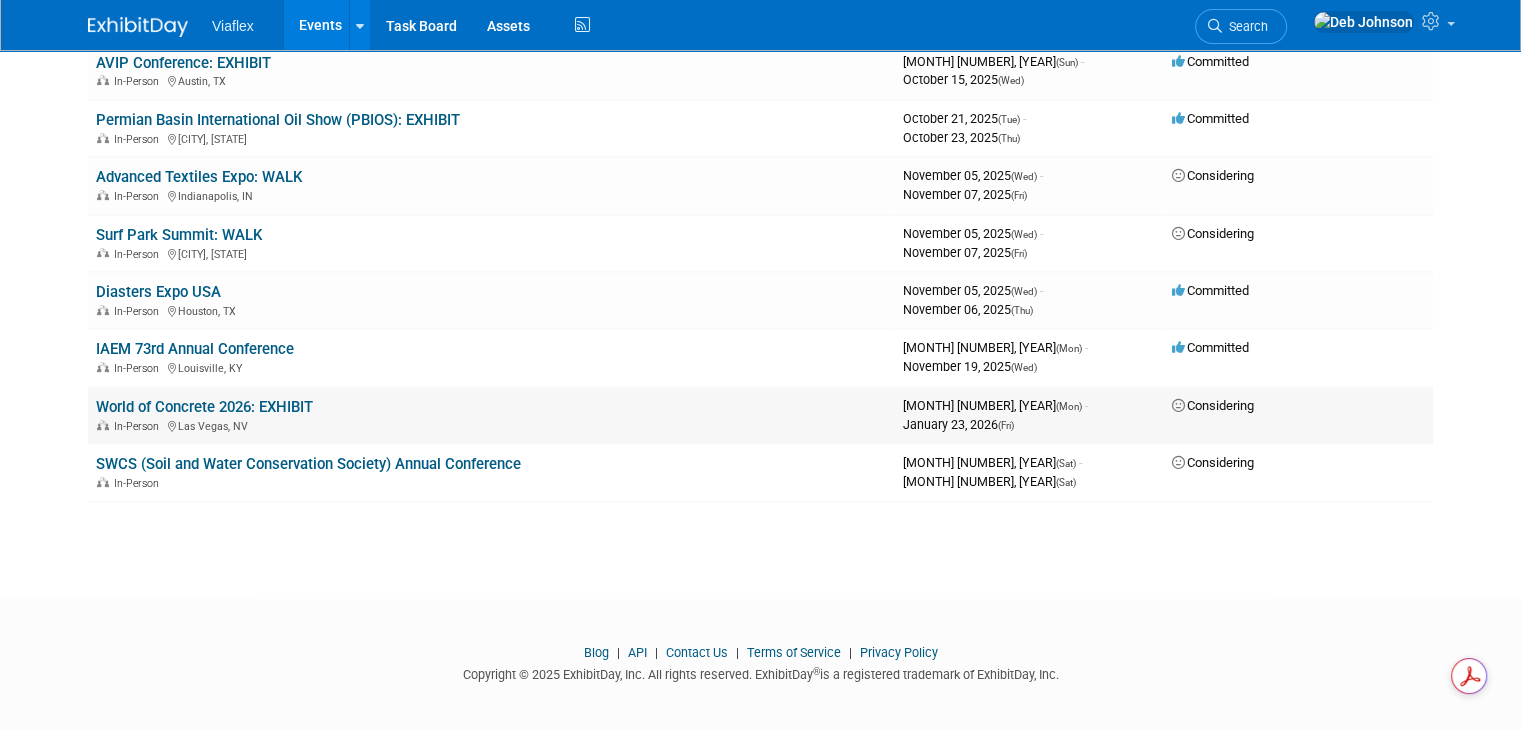 click on "Considering" at bounding box center (1213, 405) 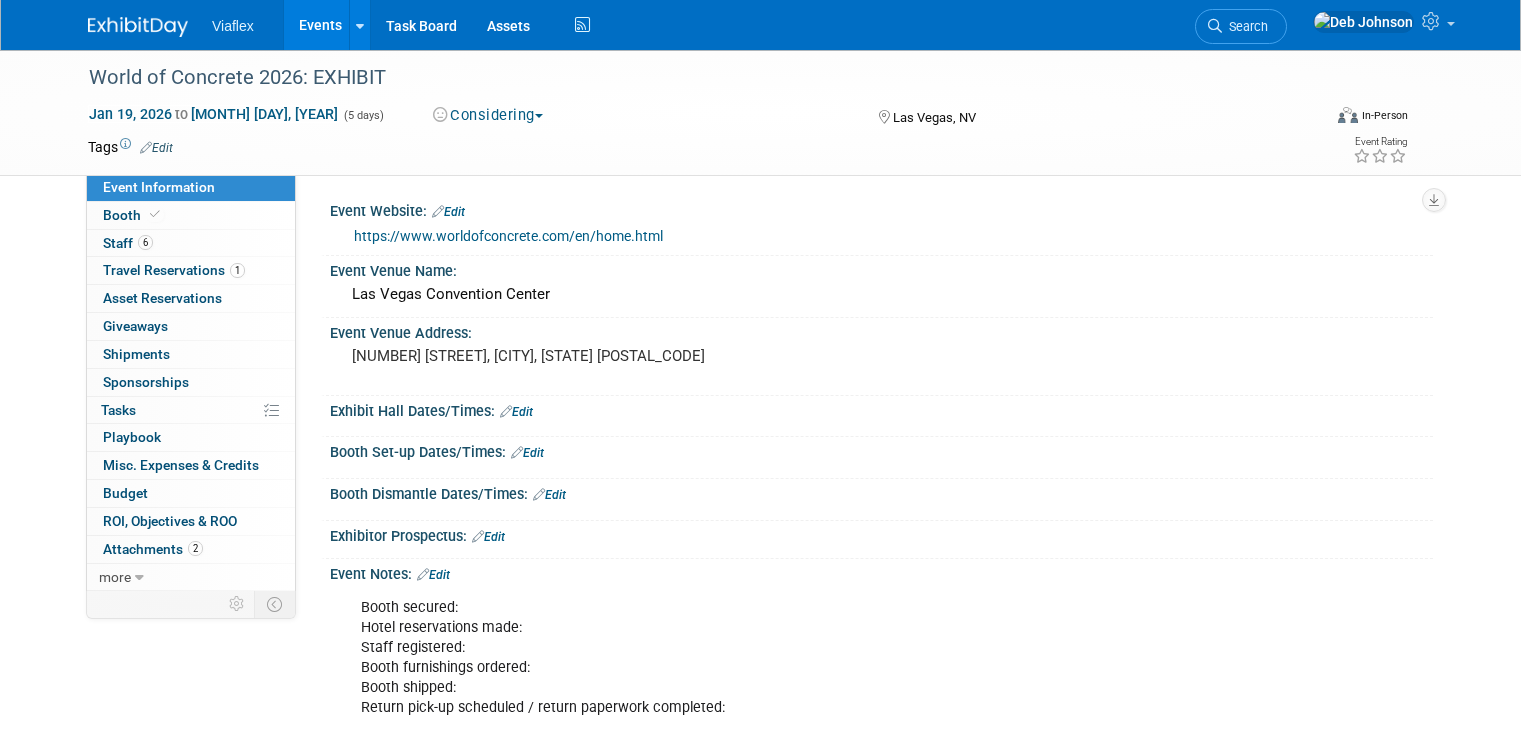 scroll, scrollTop: 0, scrollLeft: 0, axis: both 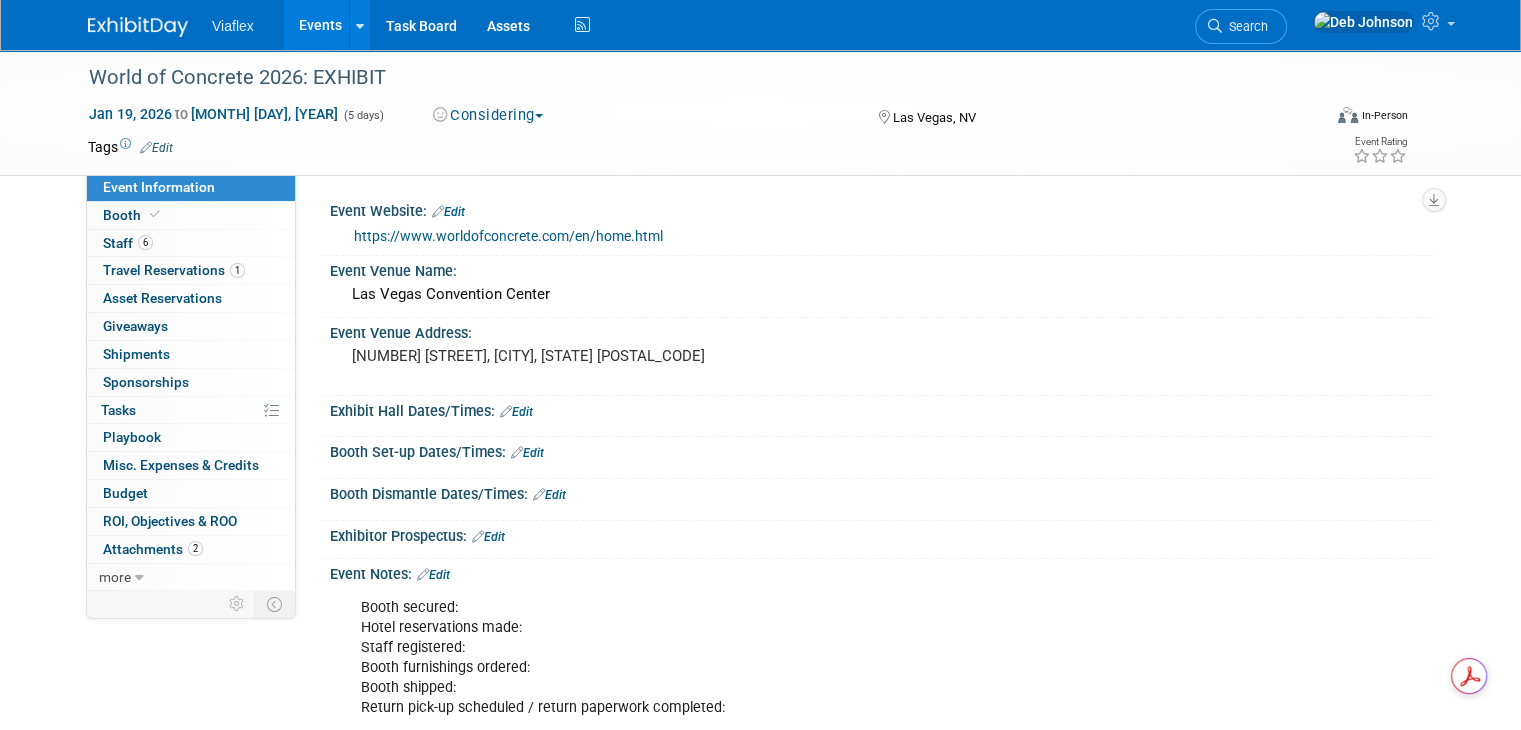 click on "Considering" at bounding box center [488, 115] 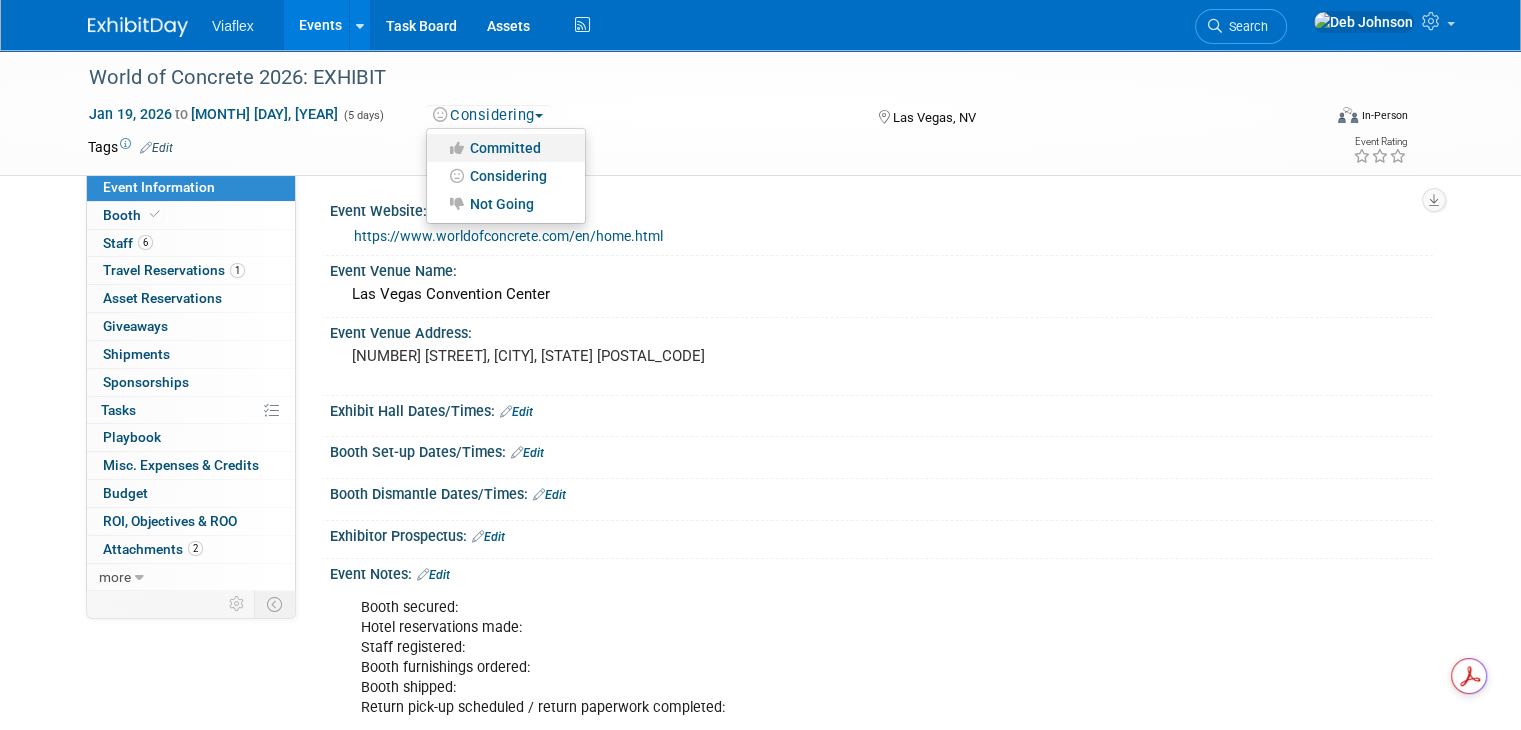 click on "Committed" at bounding box center (506, 148) 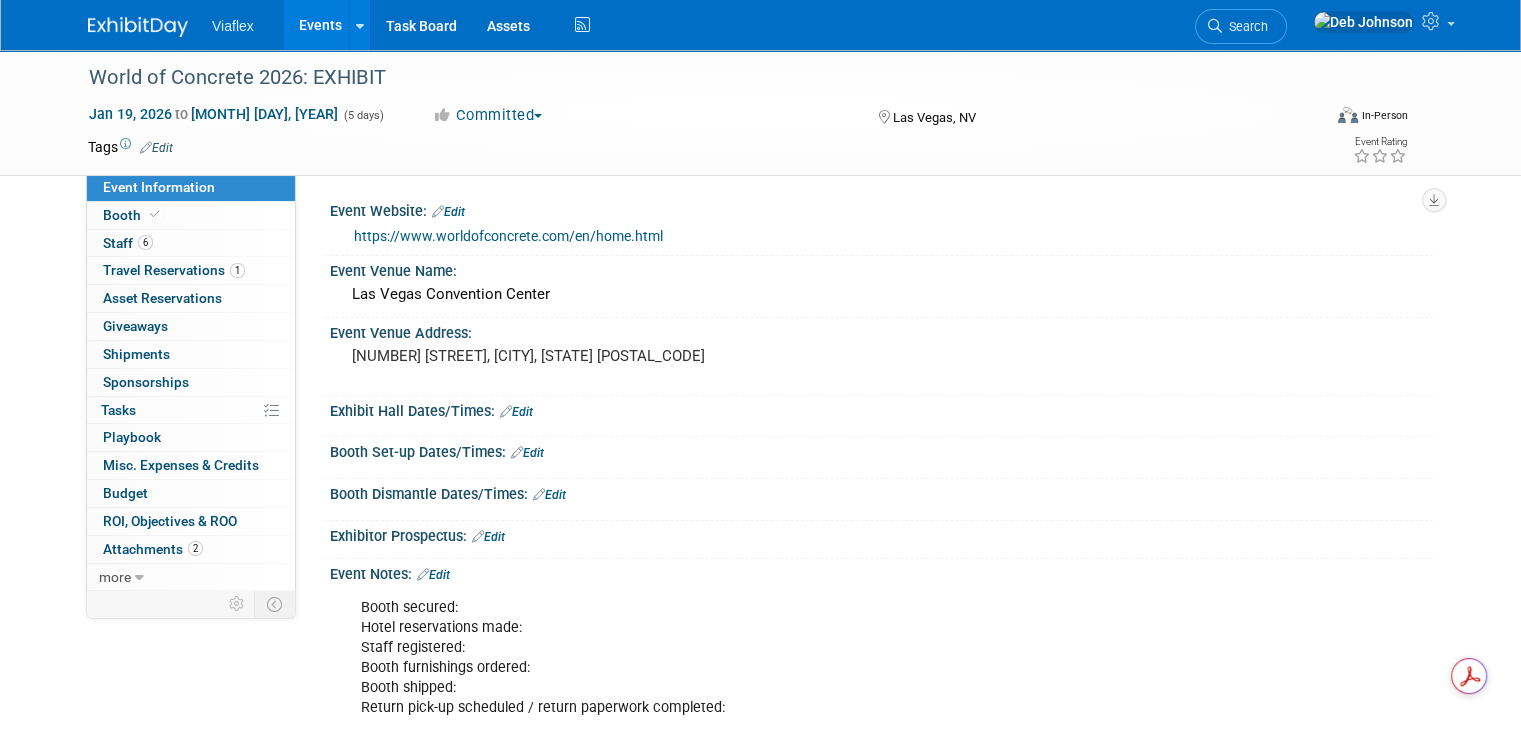 click at bounding box center [138, 27] 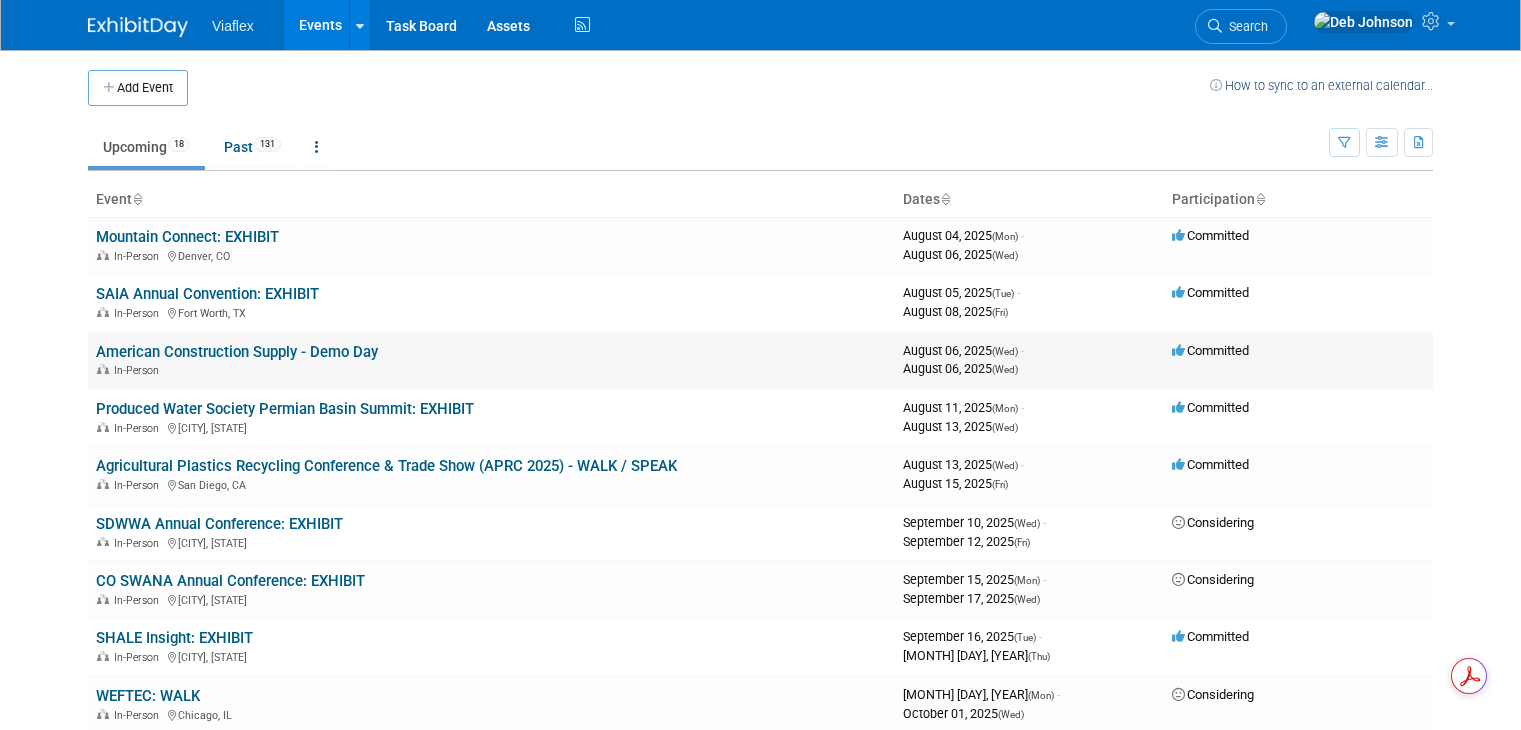 scroll, scrollTop: 0, scrollLeft: 0, axis: both 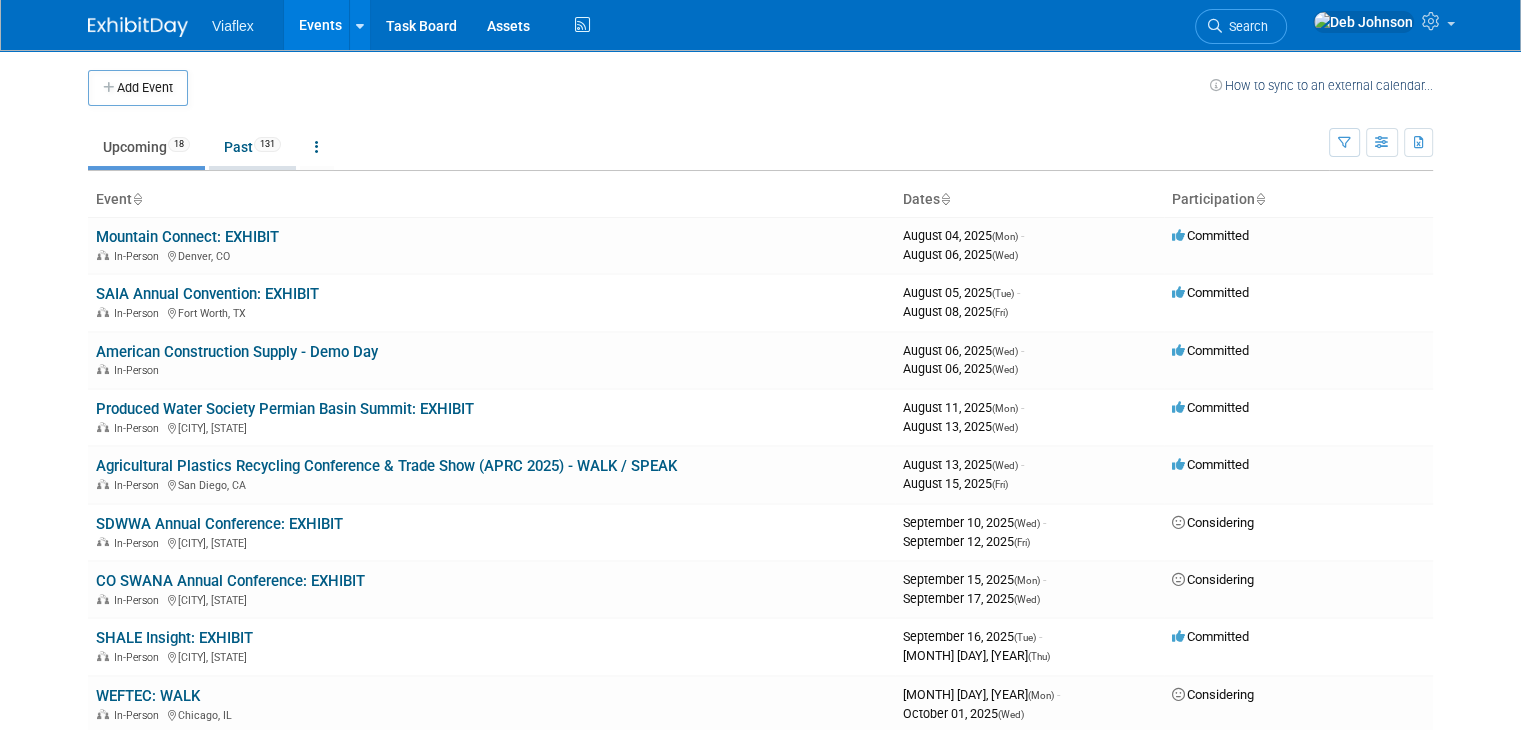 click on "Past
131" at bounding box center (252, 147) 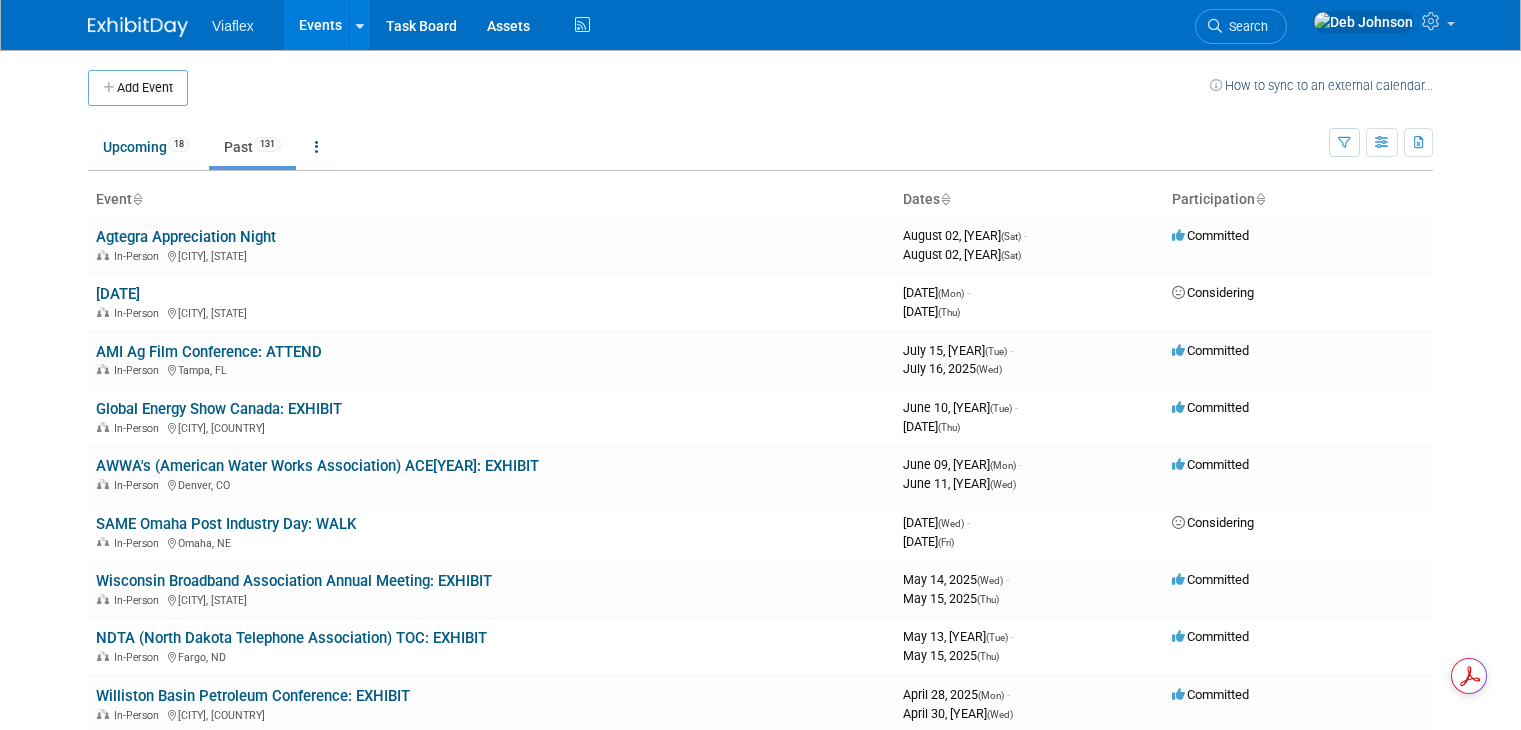 scroll, scrollTop: 0, scrollLeft: 0, axis: both 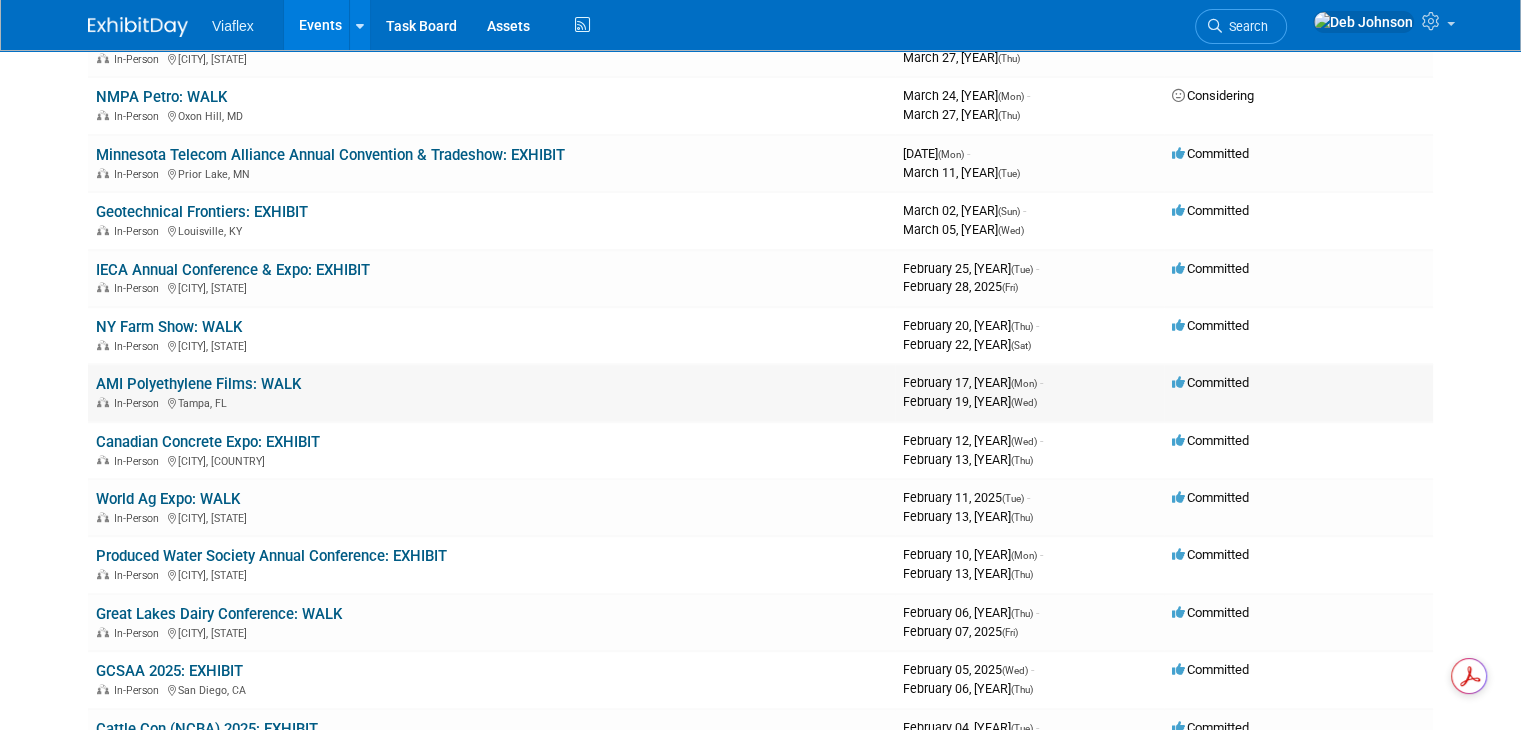click on "AMI Polyethylene Films: WALK" at bounding box center [198, 384] 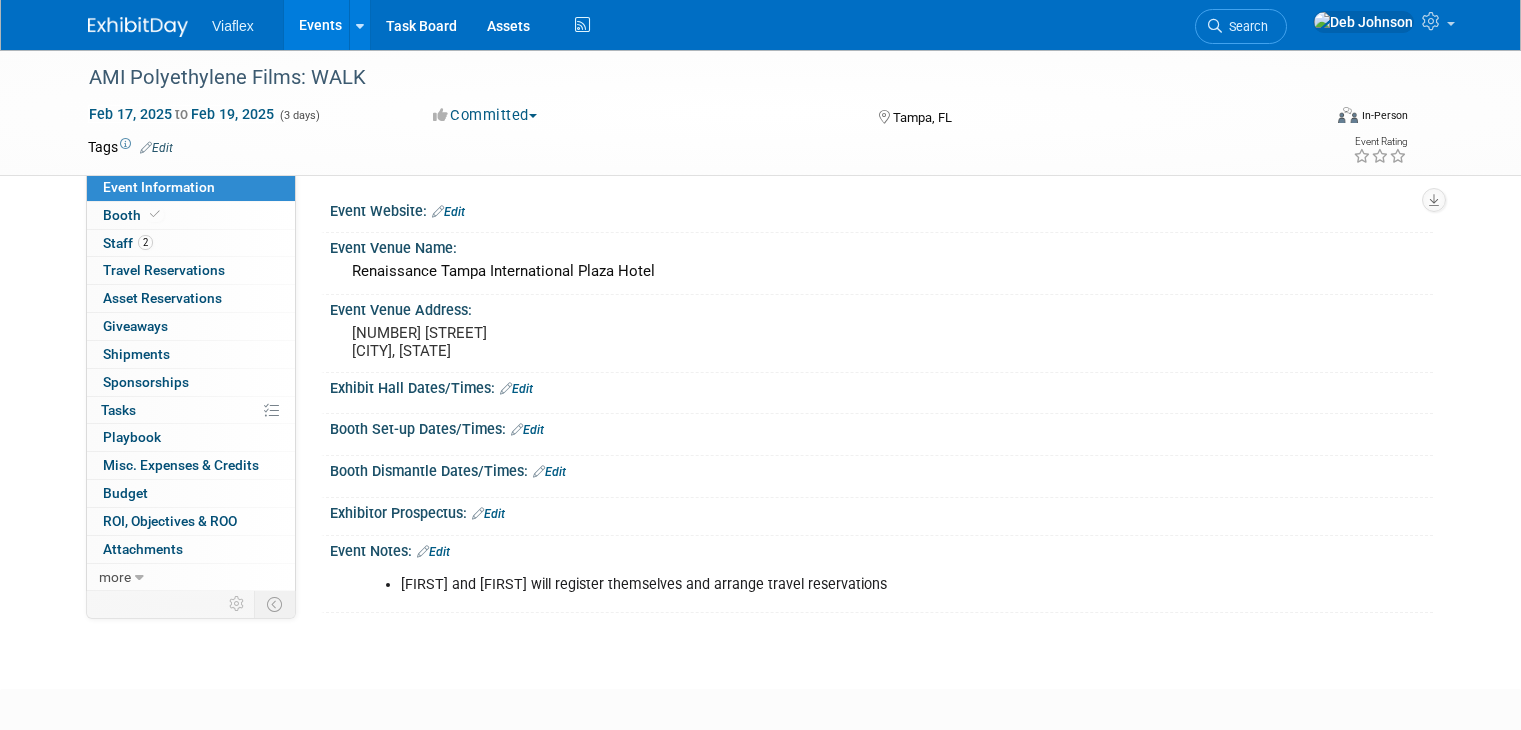 scroll, scrollTop: 0, scrollLeft: 0, axis: both 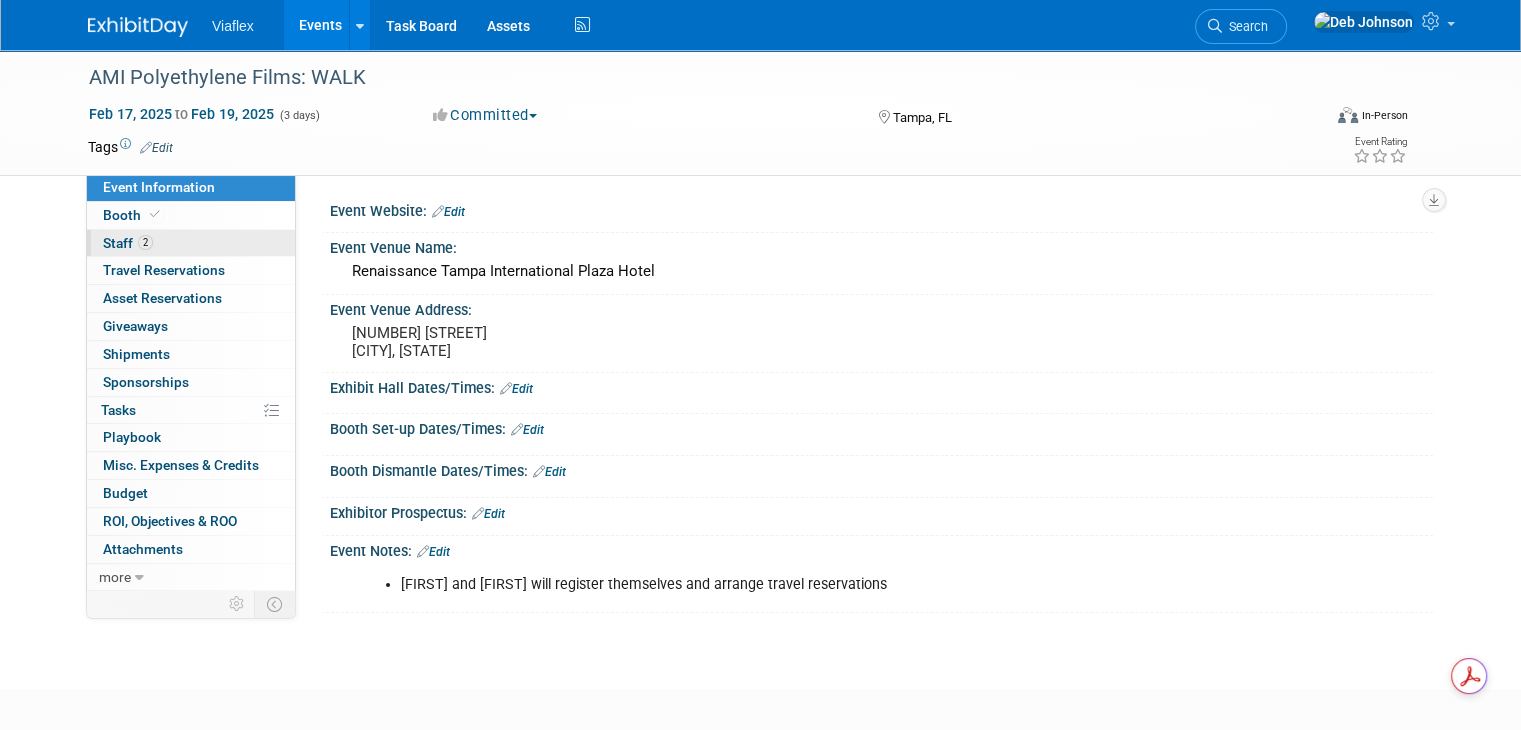 click on "Staff 2" at bounding box center (128, 243) 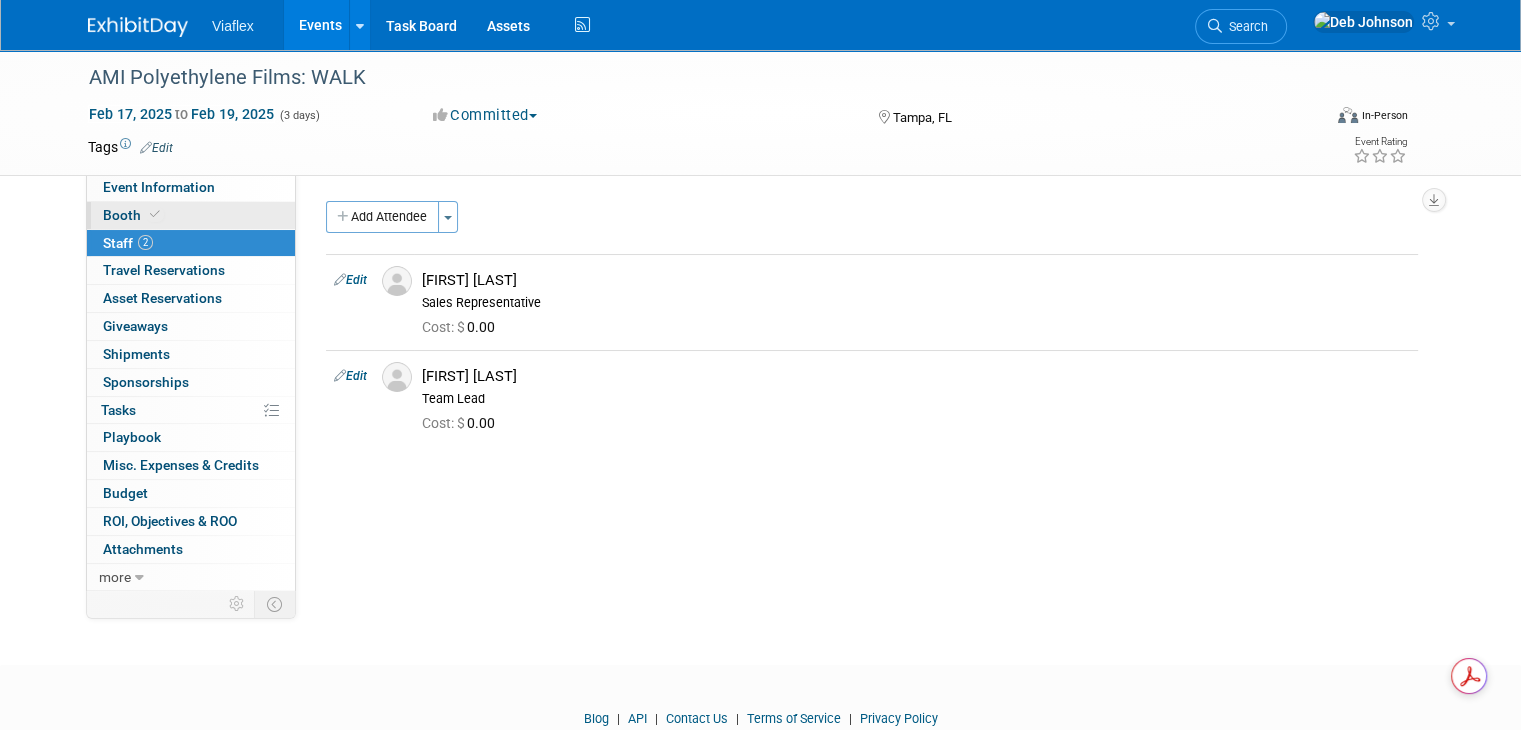 click on "Booth" at bounding box center [133, 215] 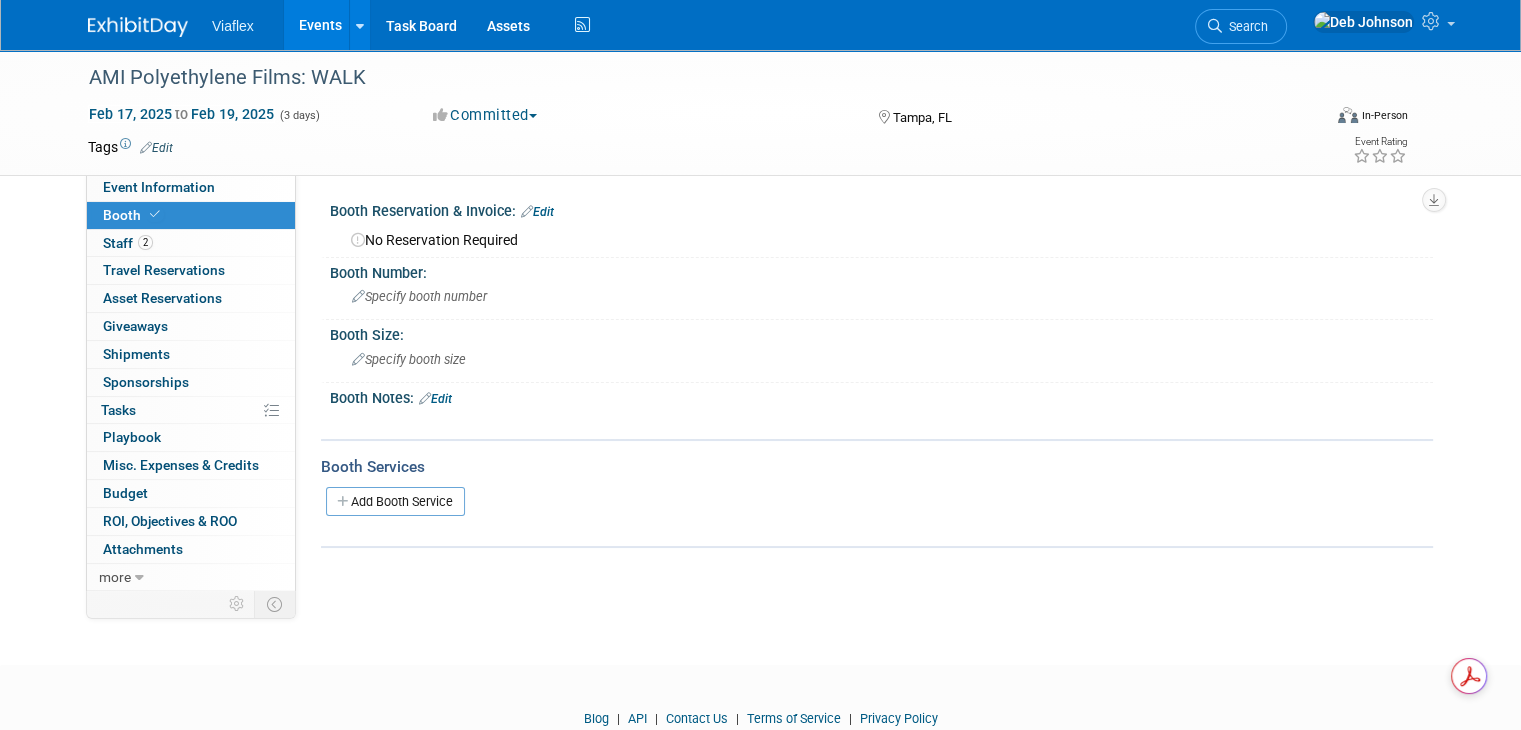 click at bounding box center (138, 27) 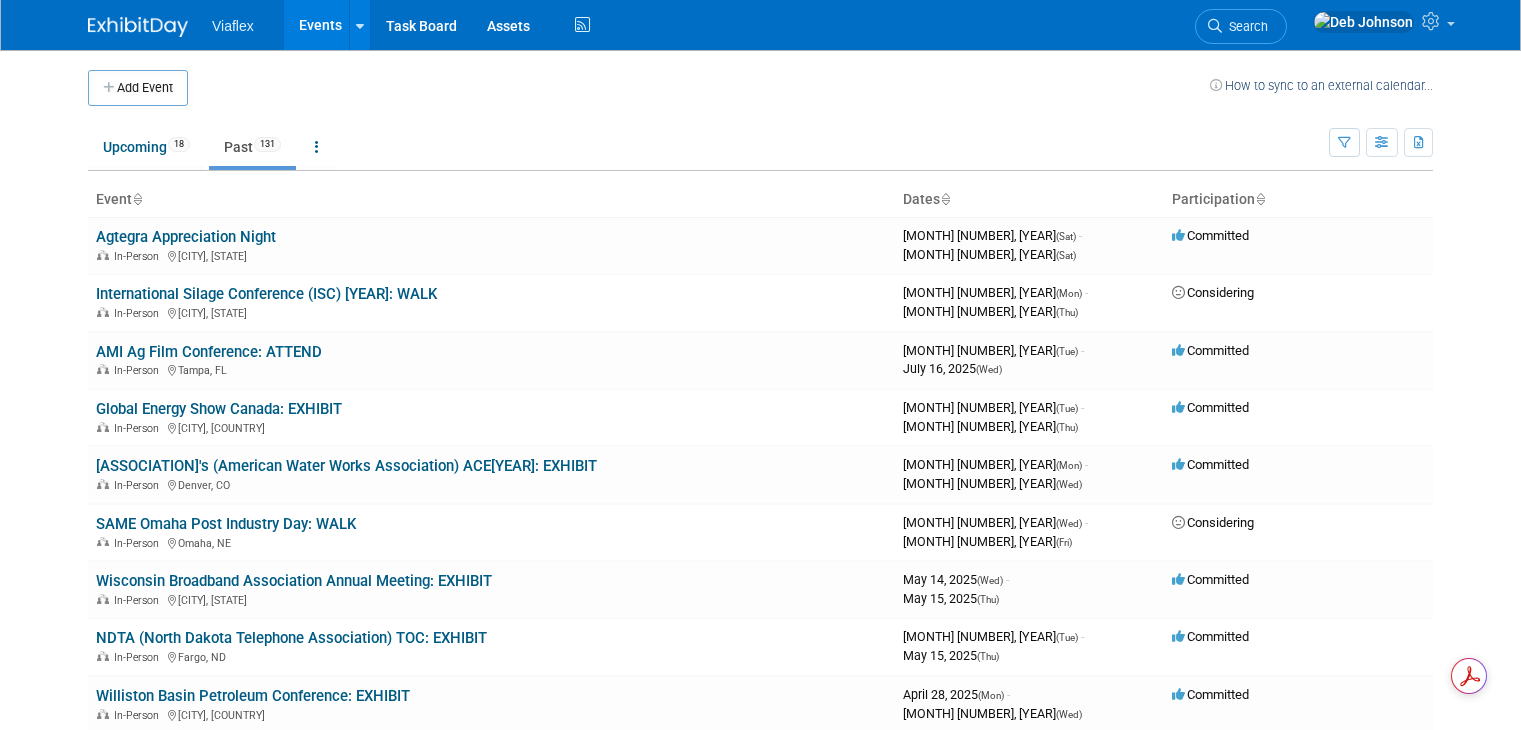 scroll, scrollTop: 0, scrollLeft: 0, axis: both 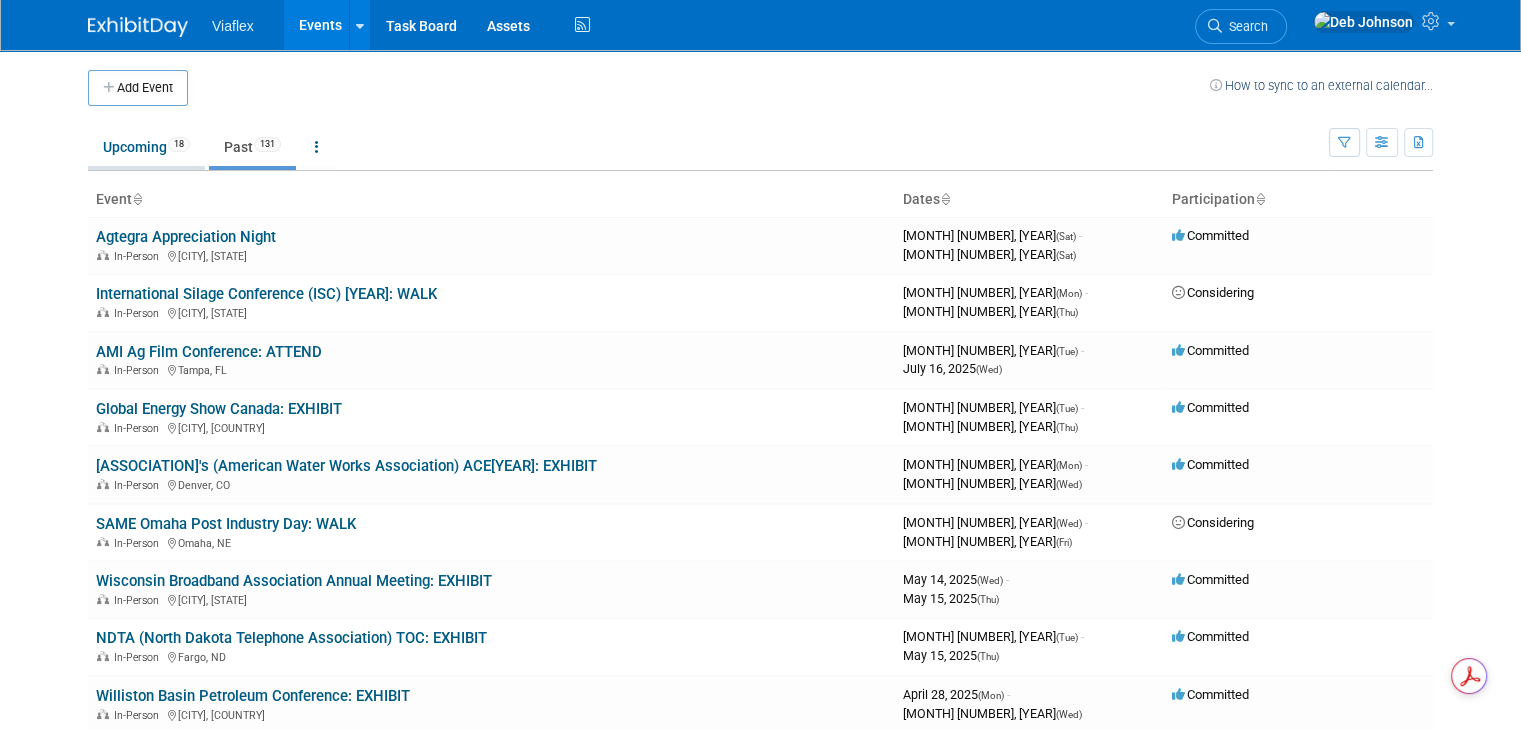 click on "Upcoming
[NUMBER]" at bounding box center (146, 147) 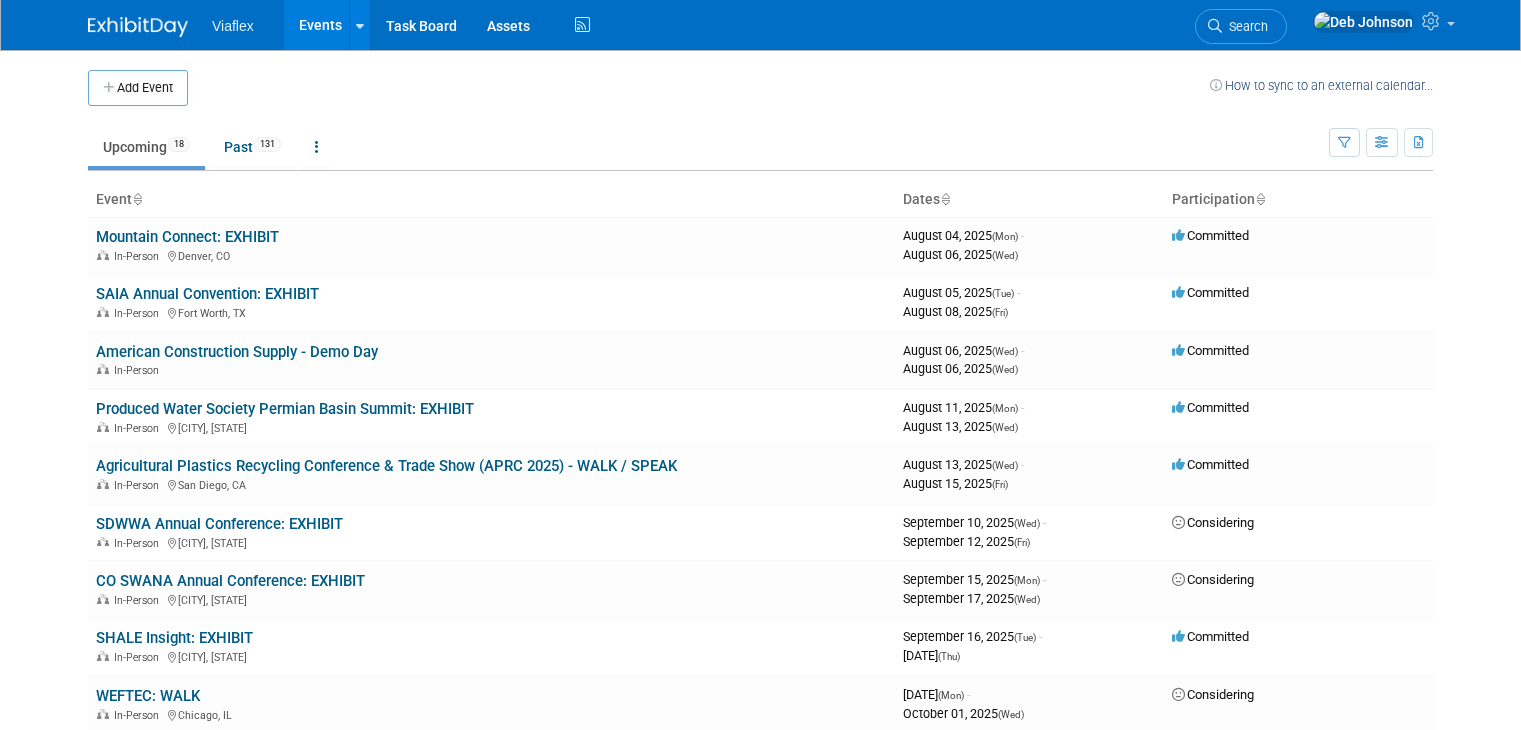 scroll, scrollTop: 0, scrollLeft: 0, axis: both 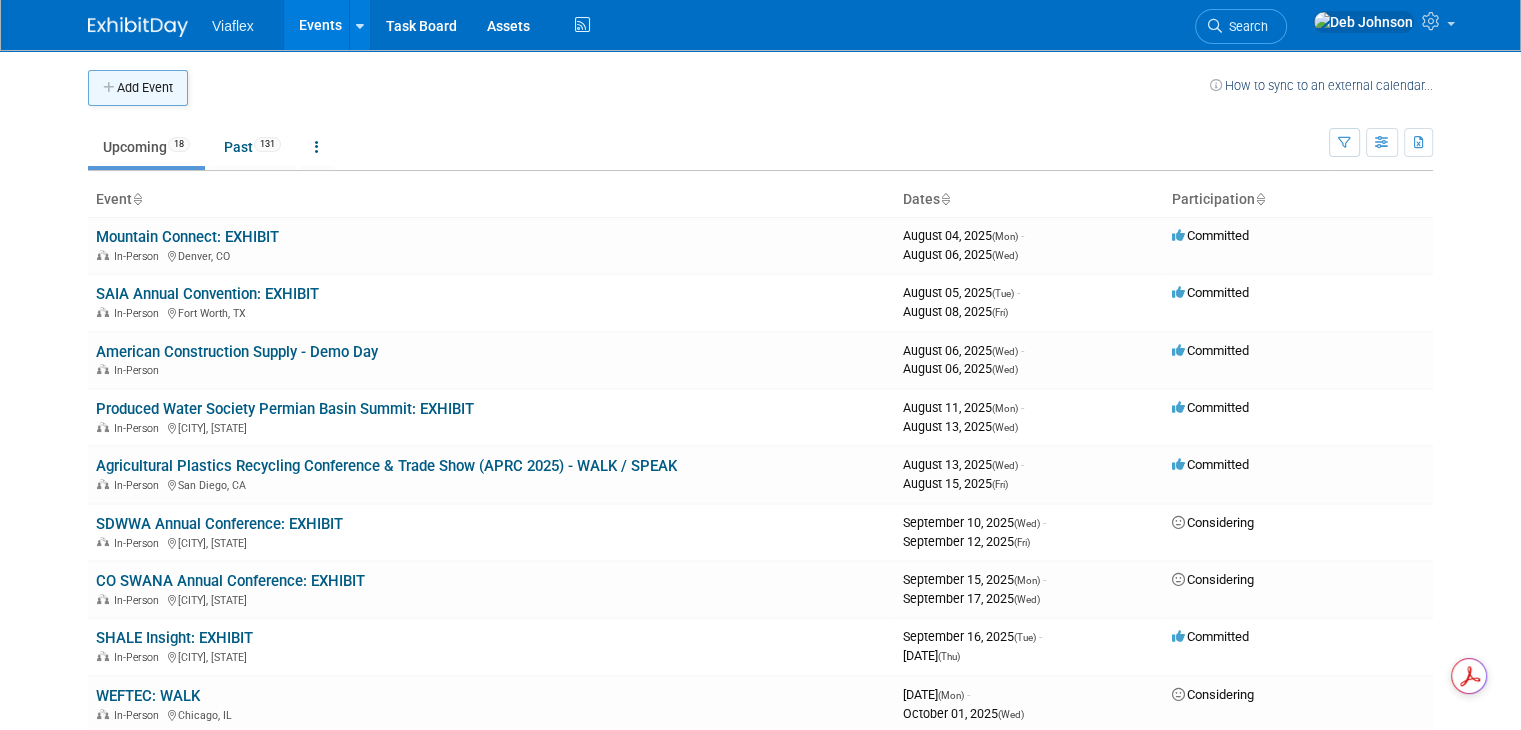 click on "Add Event" at bounding box center (138, 88) 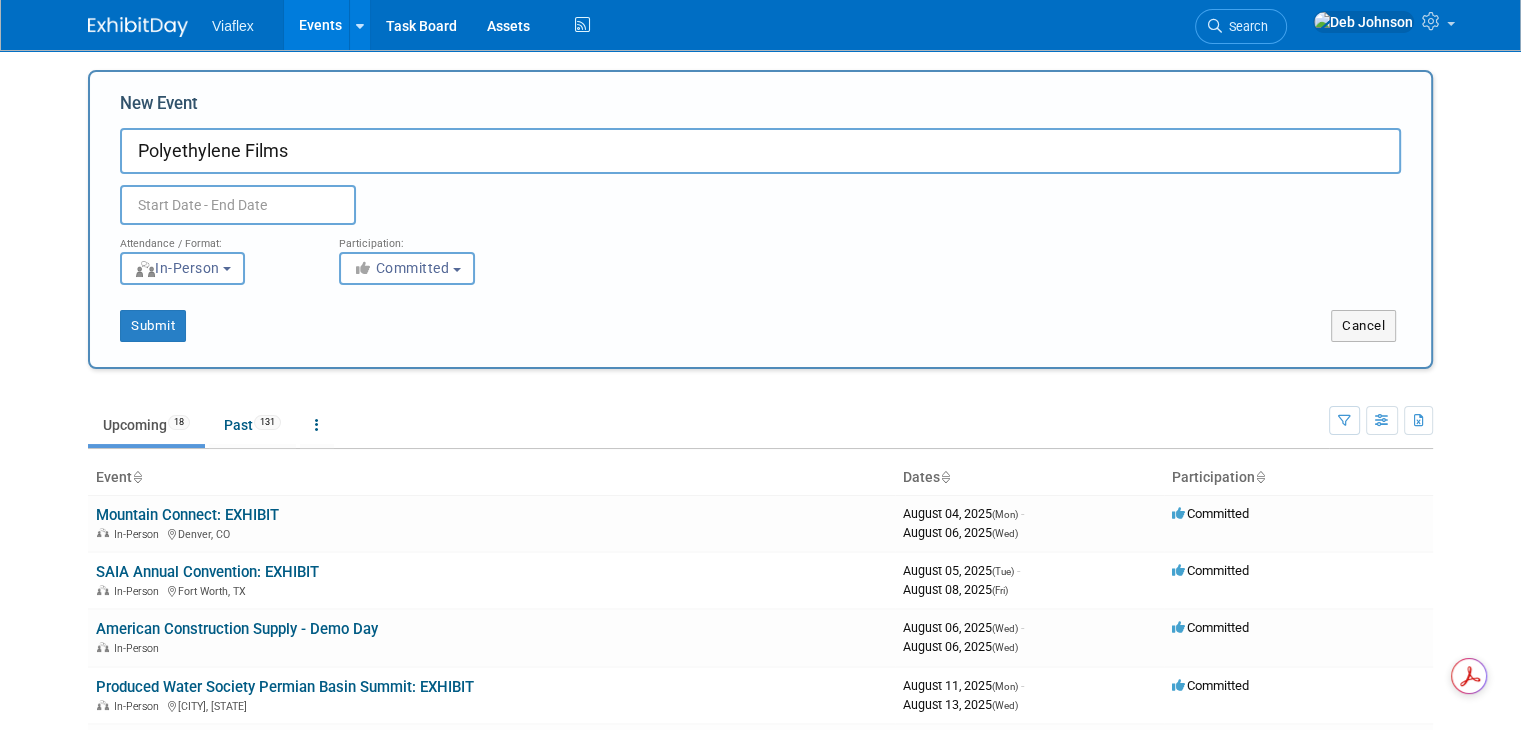 type on "Polyethylene Films" 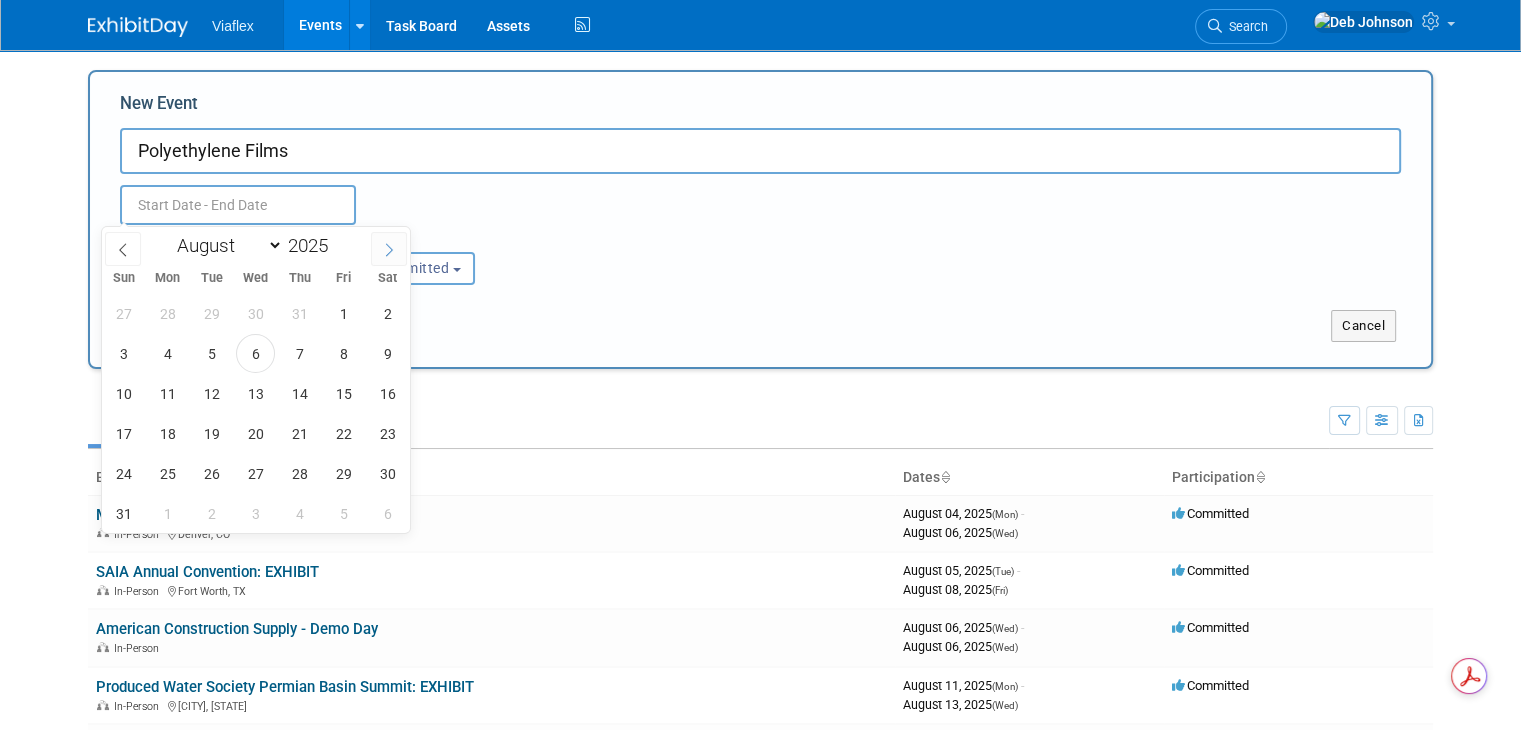 click 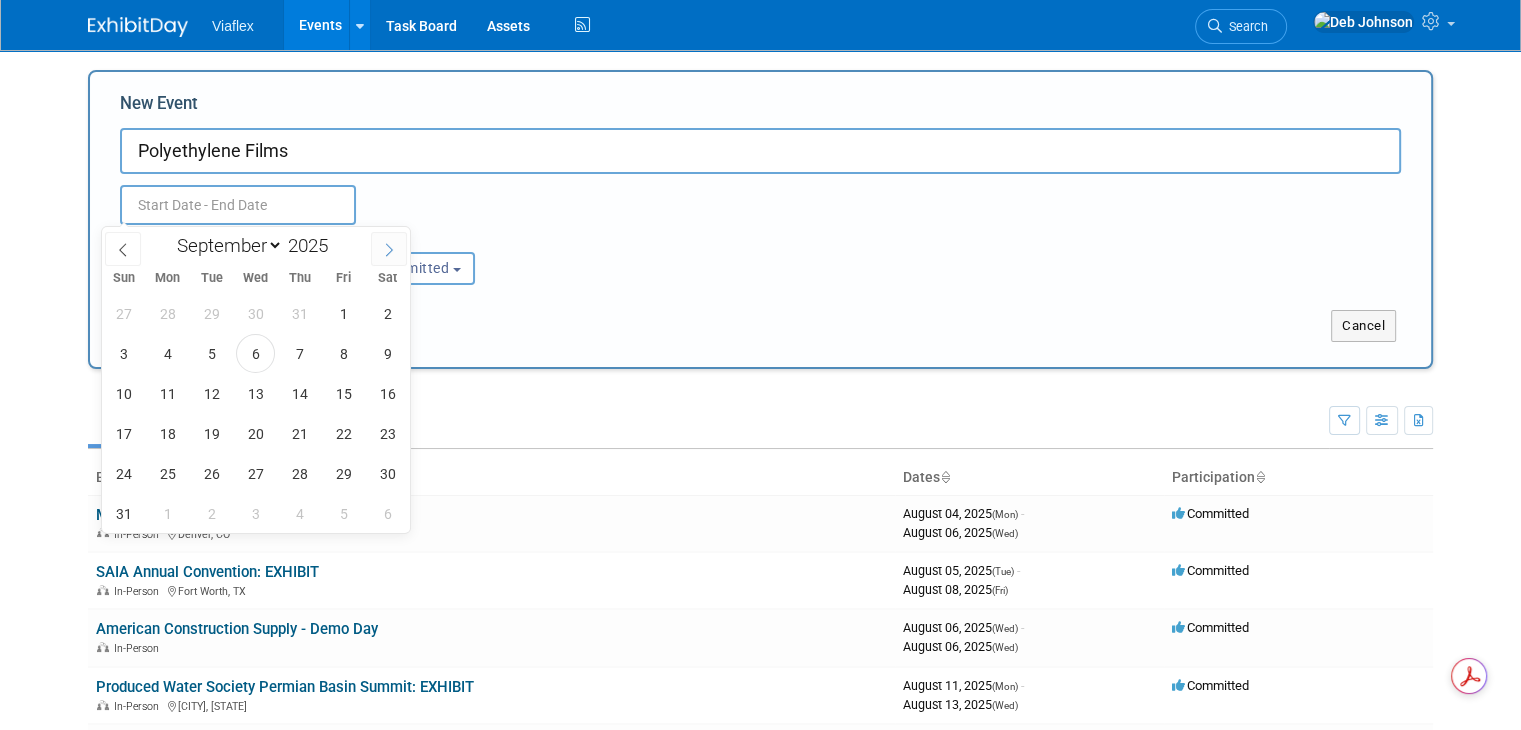 click 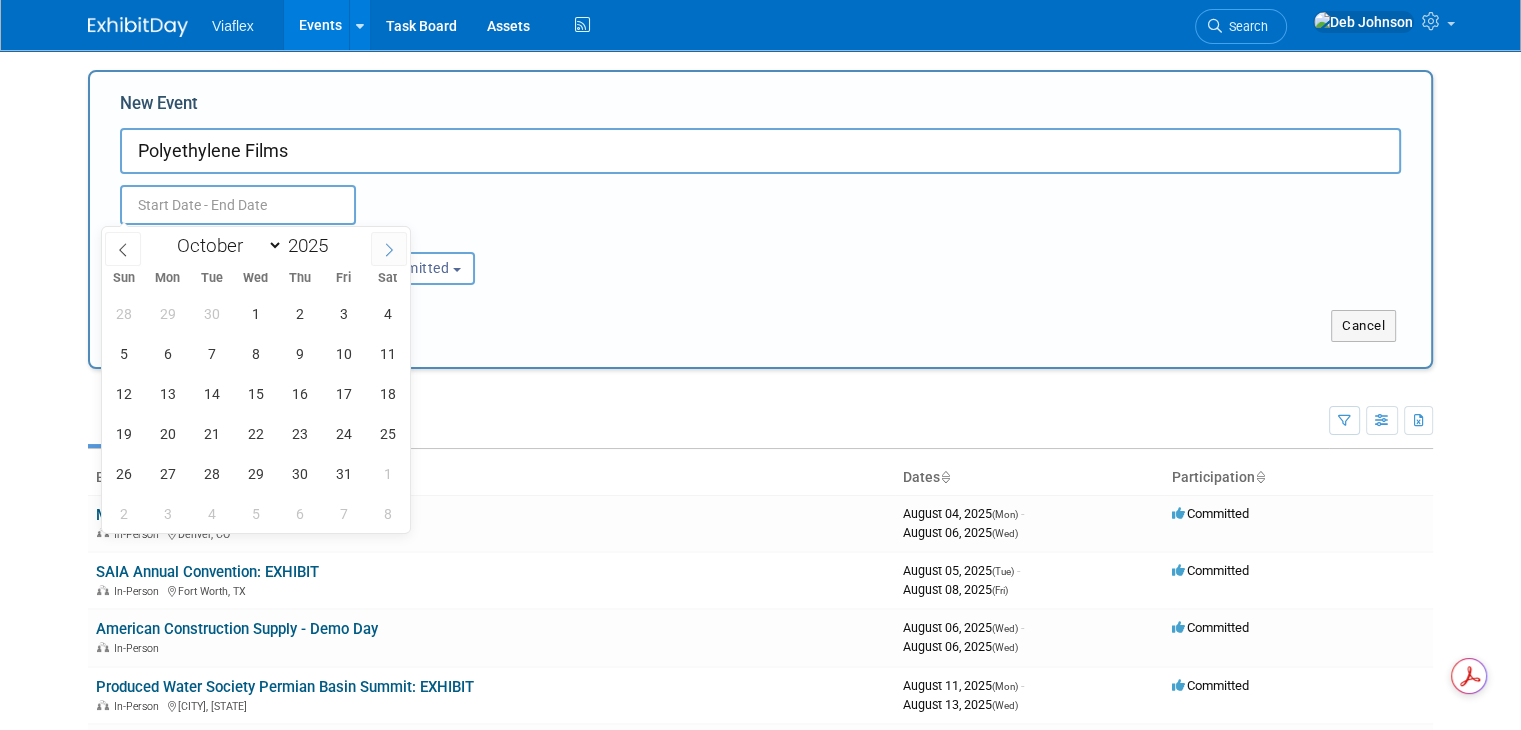 click 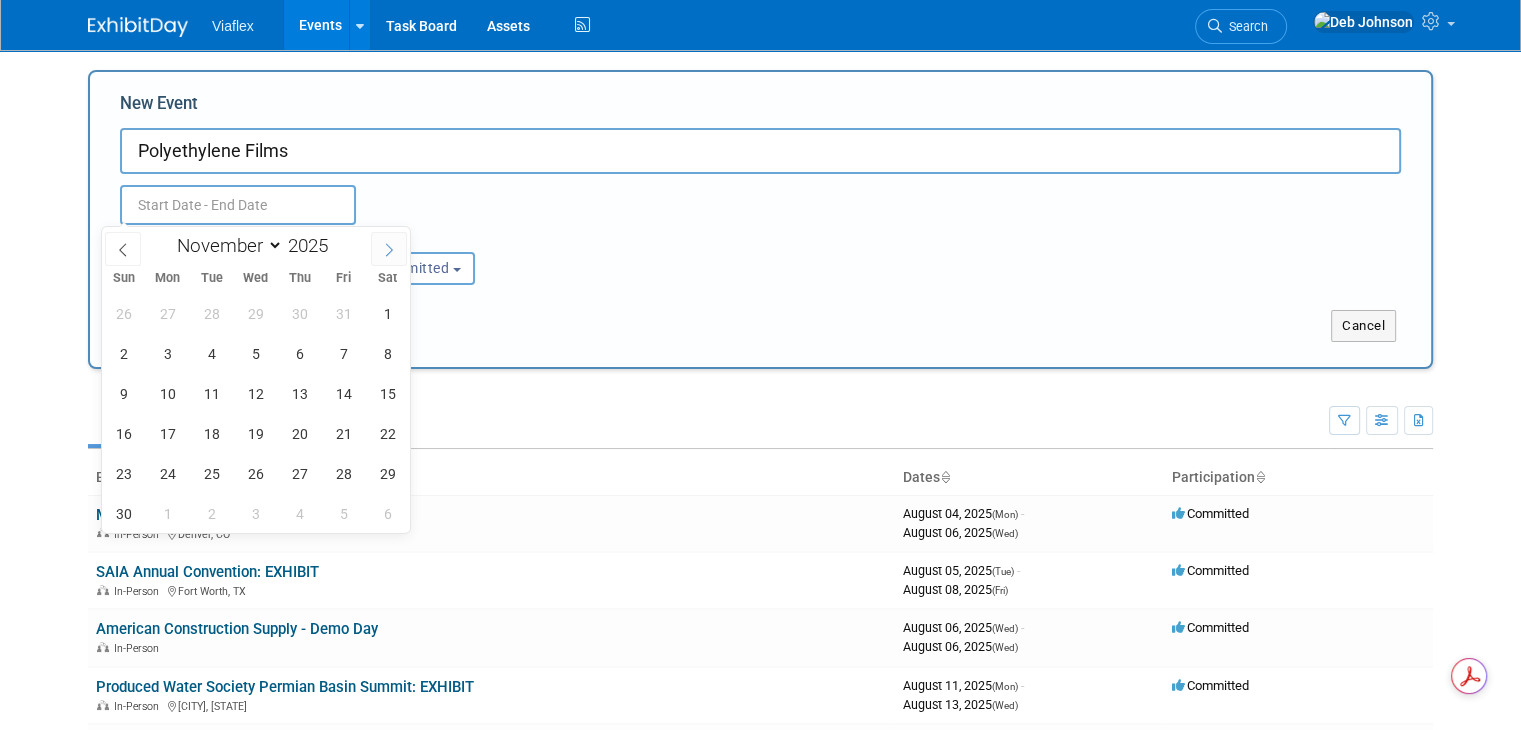 click 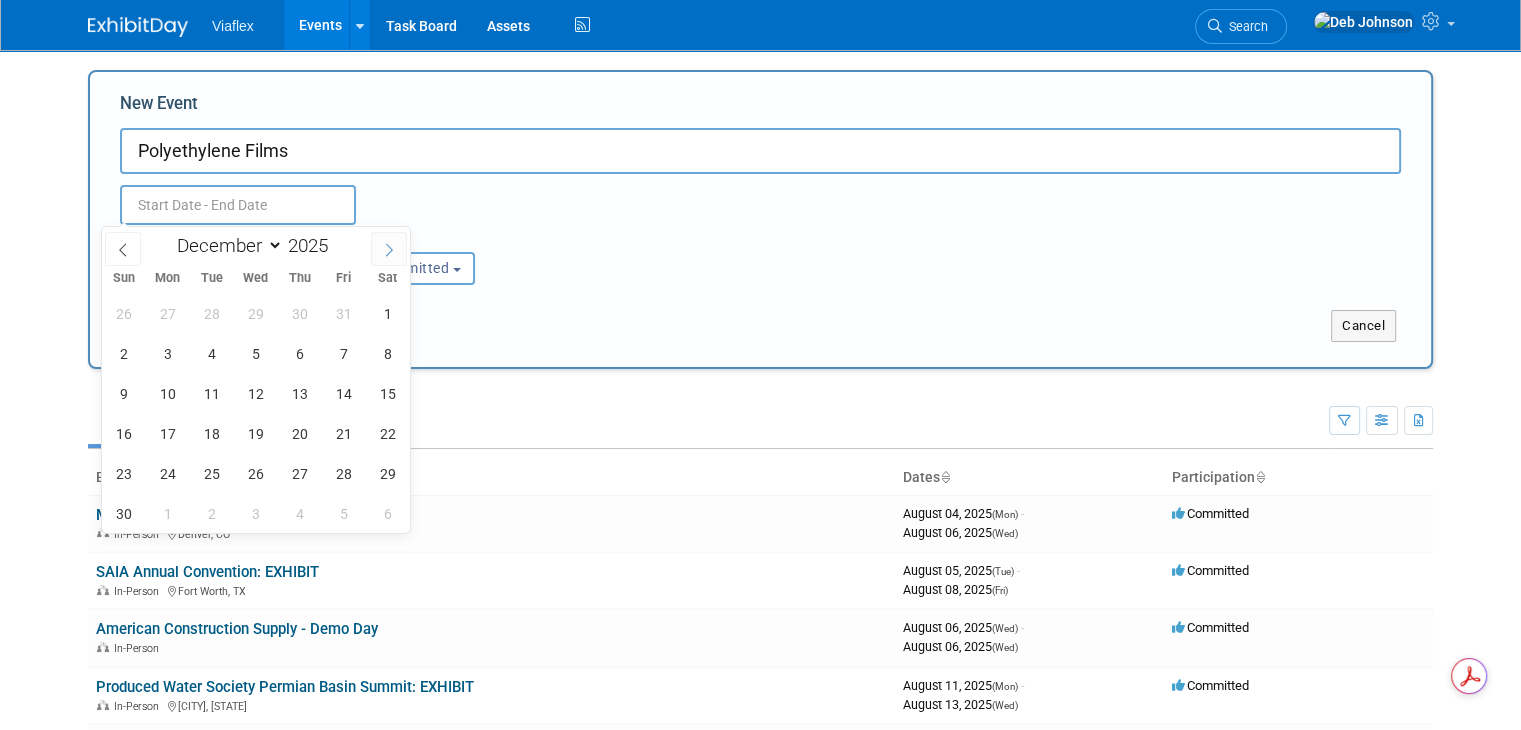 click 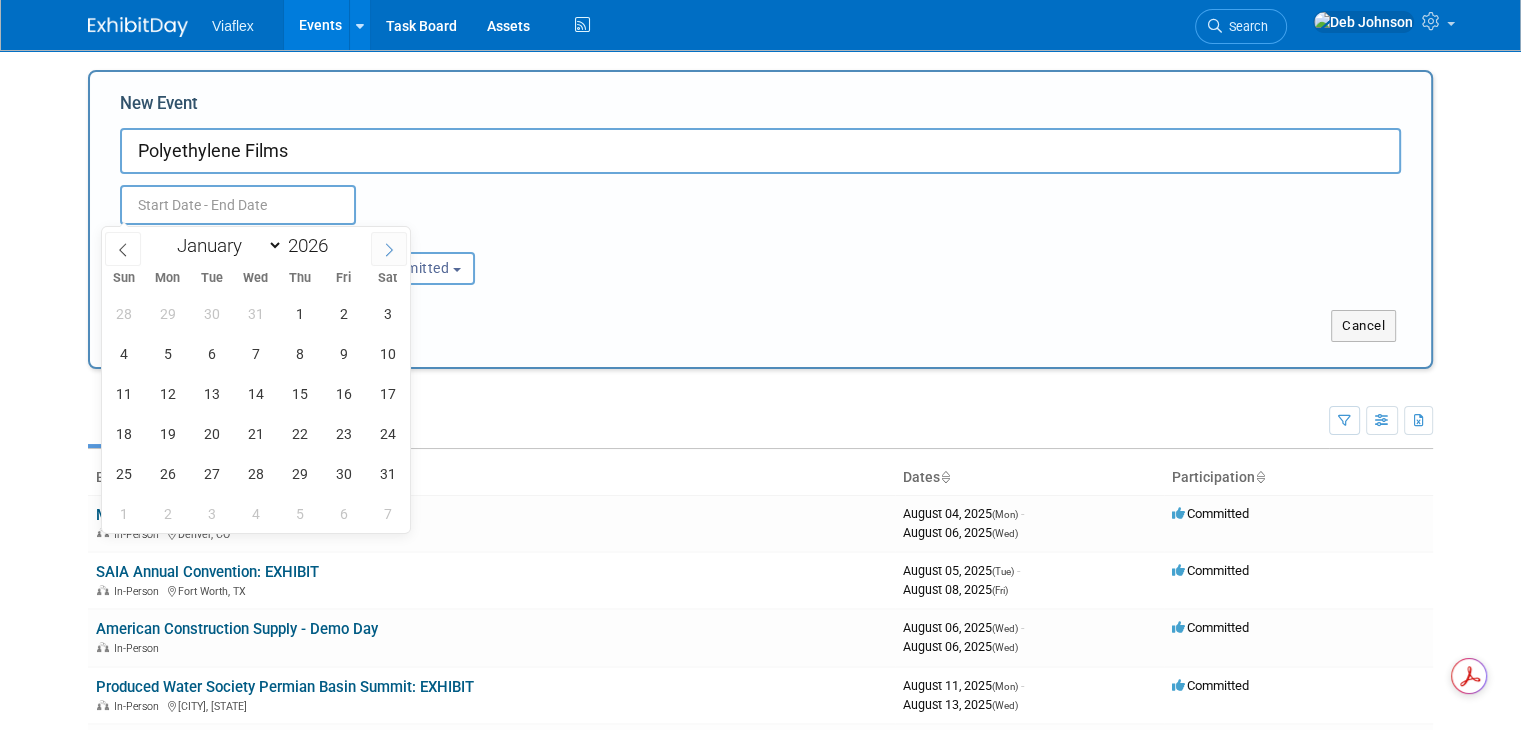 click 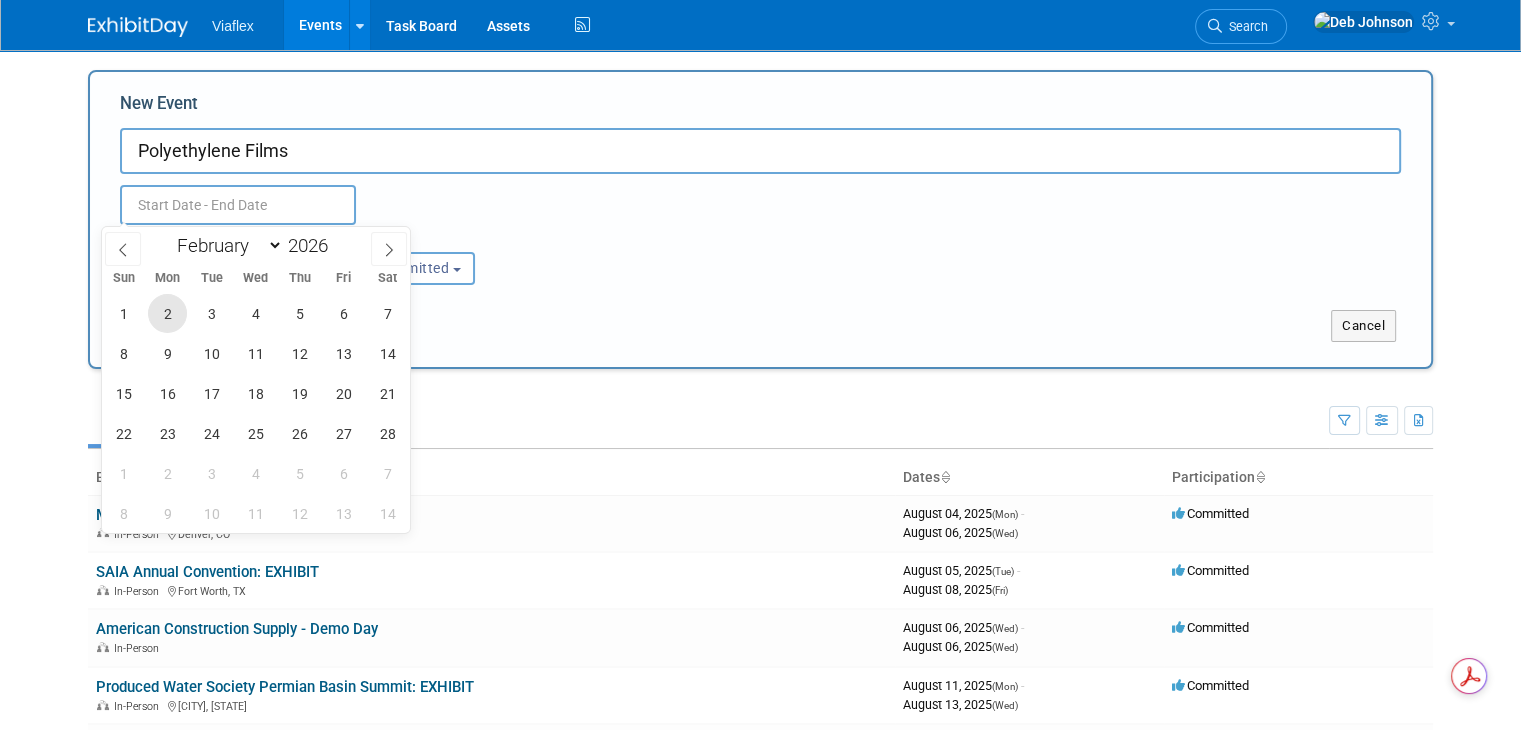 click on "2" at bounding box center (167, 313) 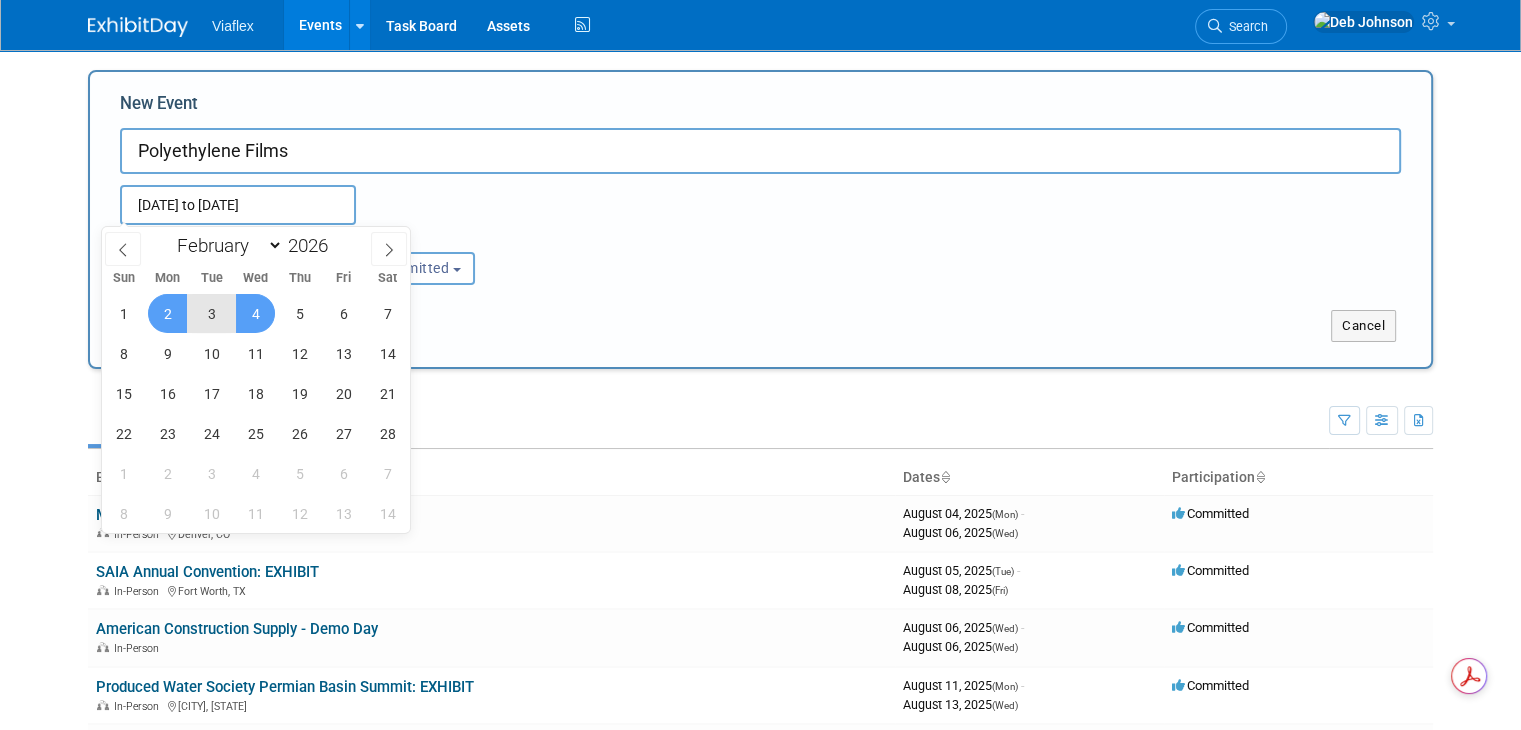 click on "4" at bounding box center [255, 313] 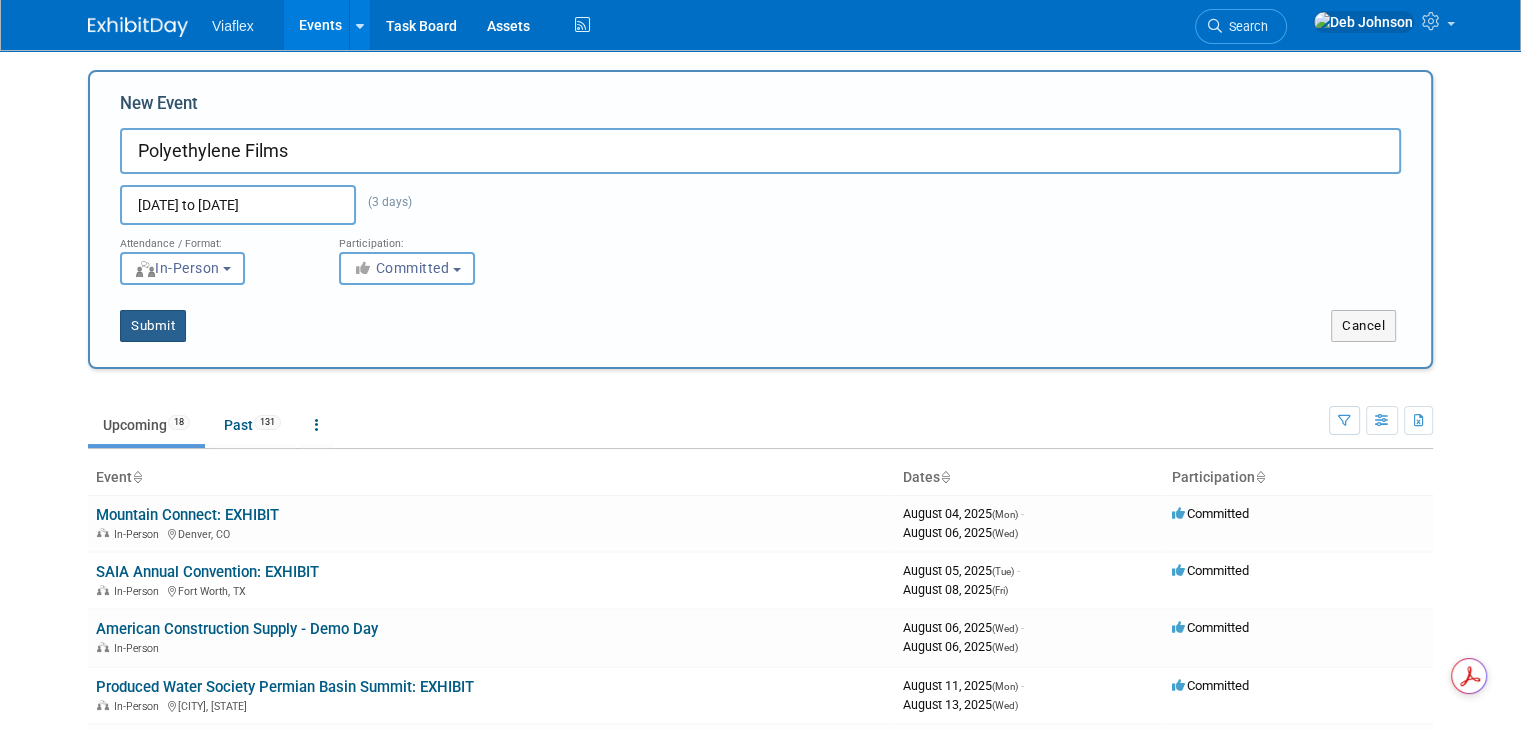 click on "Submit" at bounding box center (153, 326) 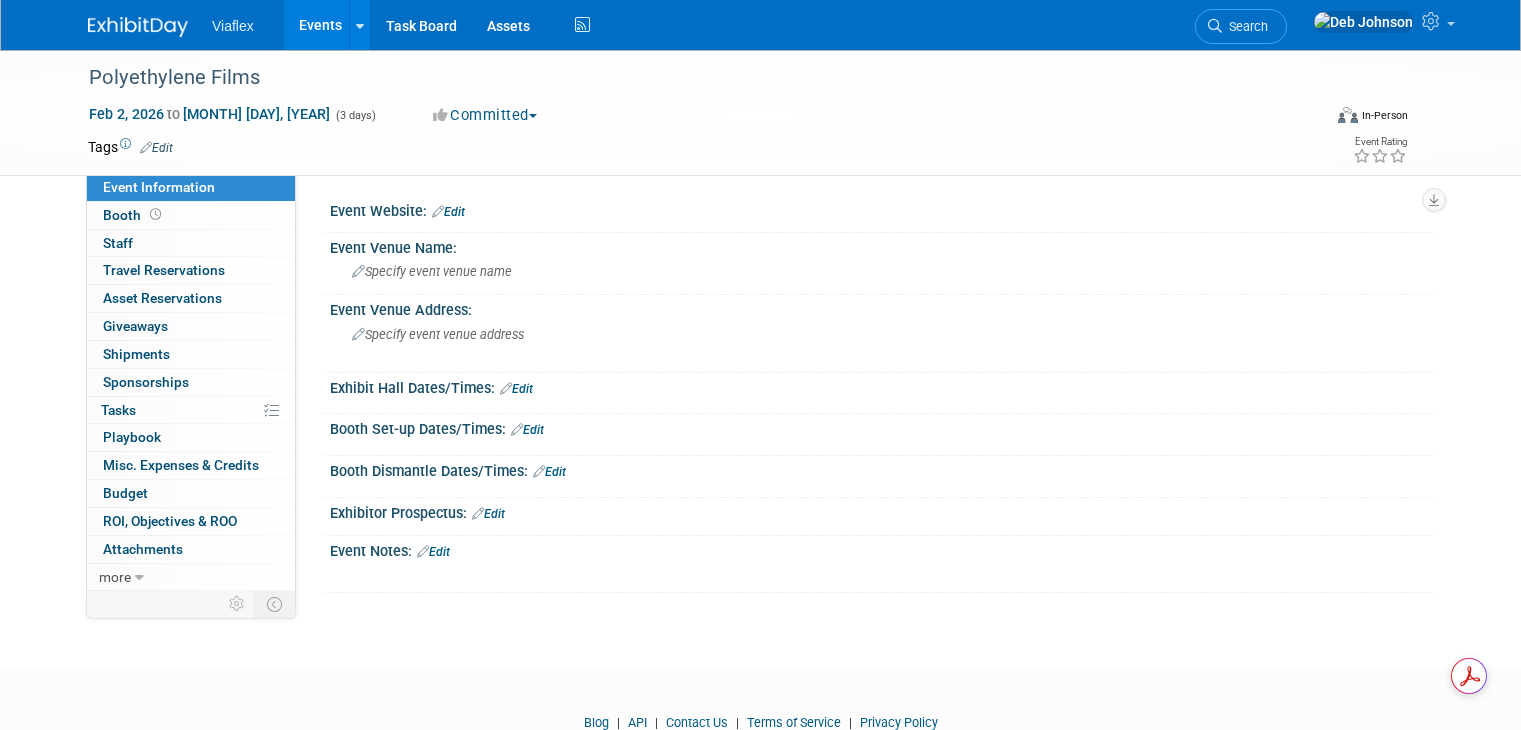 scroll, scrollTop: 0, scrollLeft: 0, axis: both 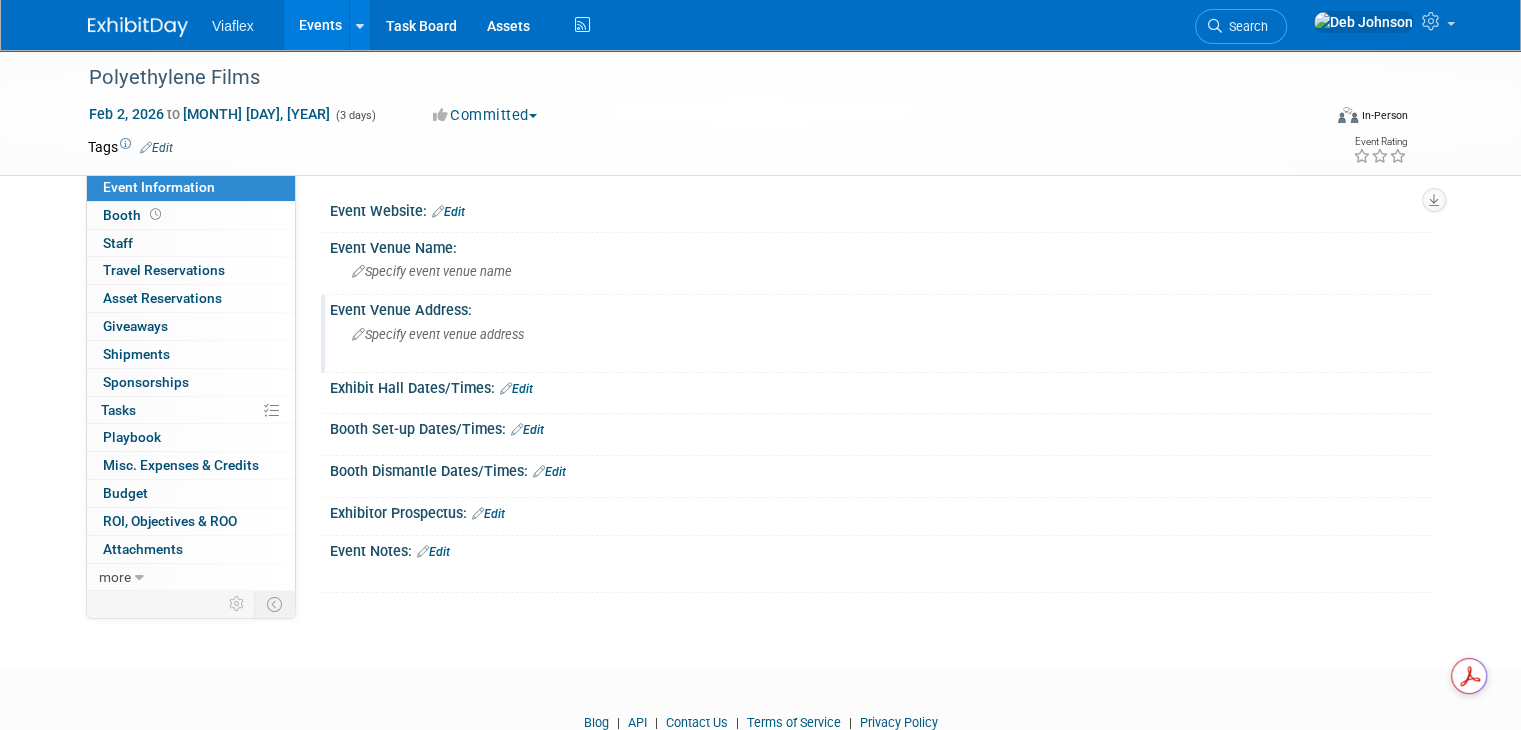 click on "Specify event venue address" at bounding box center (438, 334) 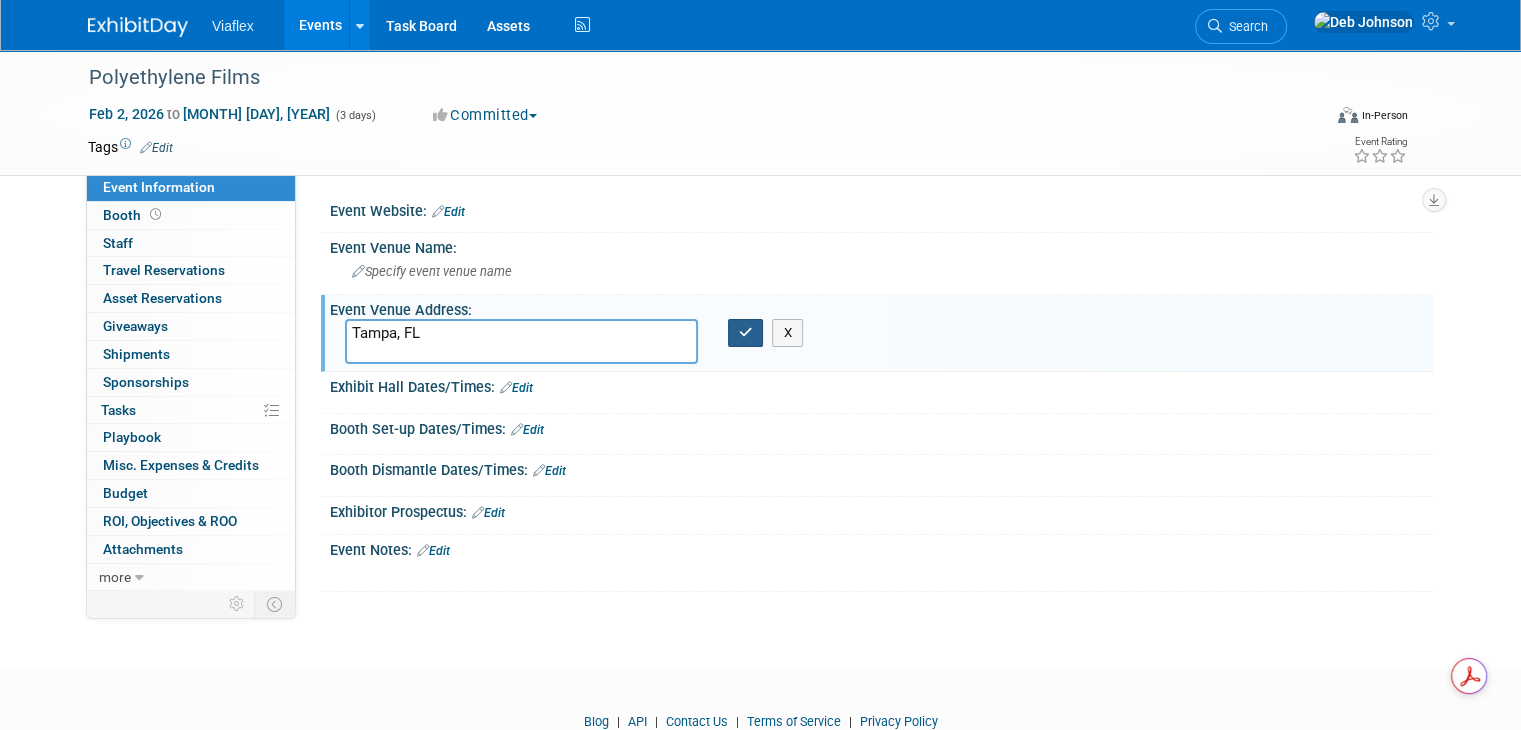 type on "Tampa, FL" 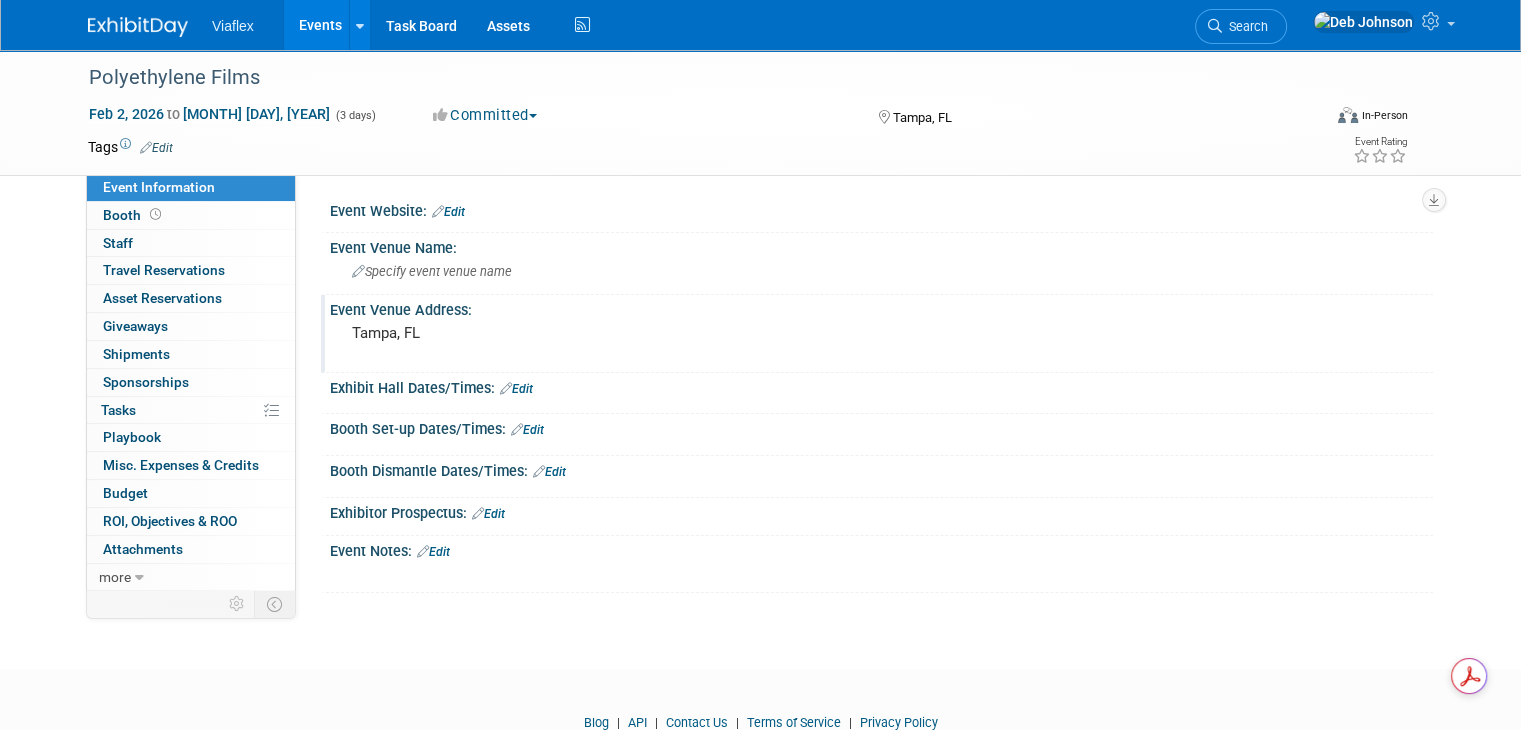 click on "Edit" at bounding box center (448, 212) 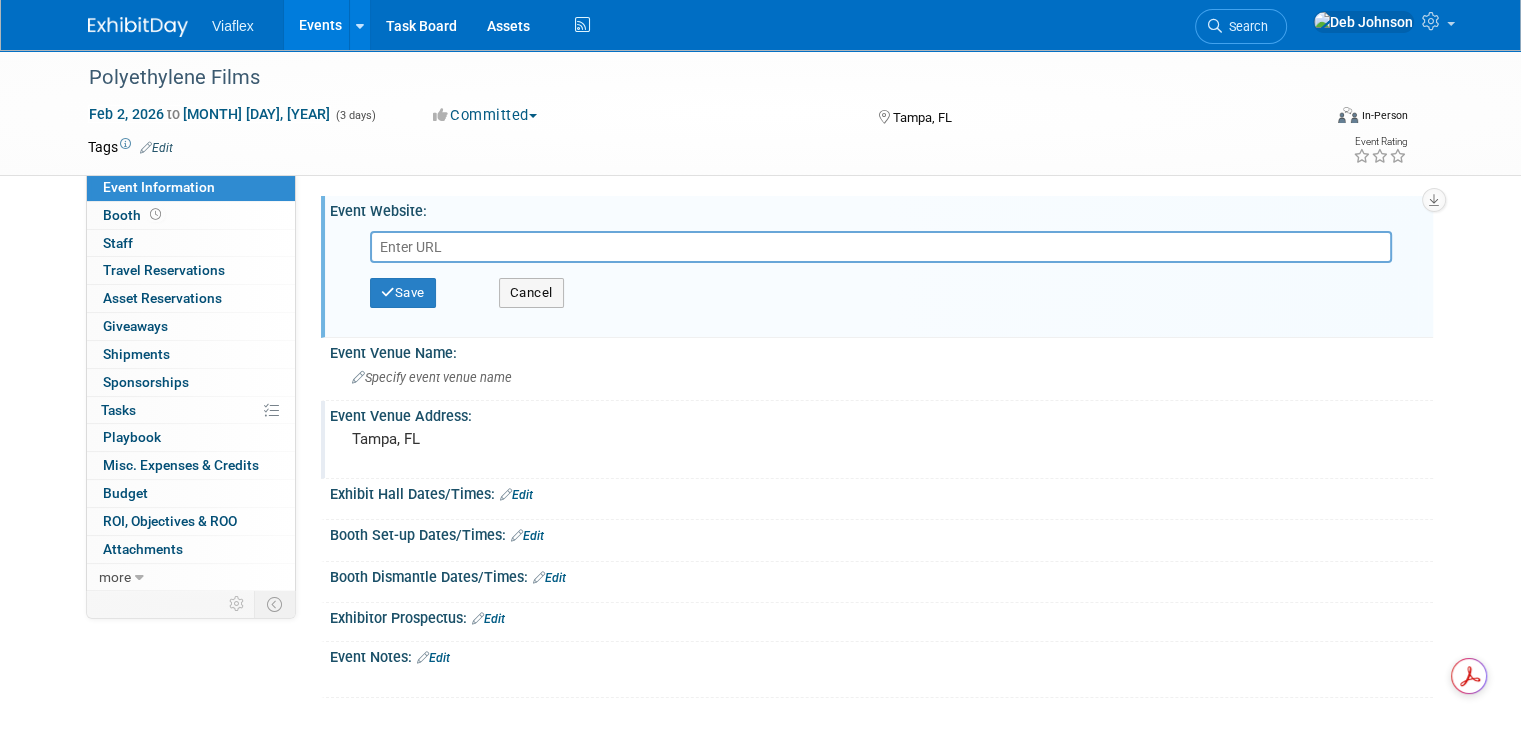 click at bounding box center (881, 247) 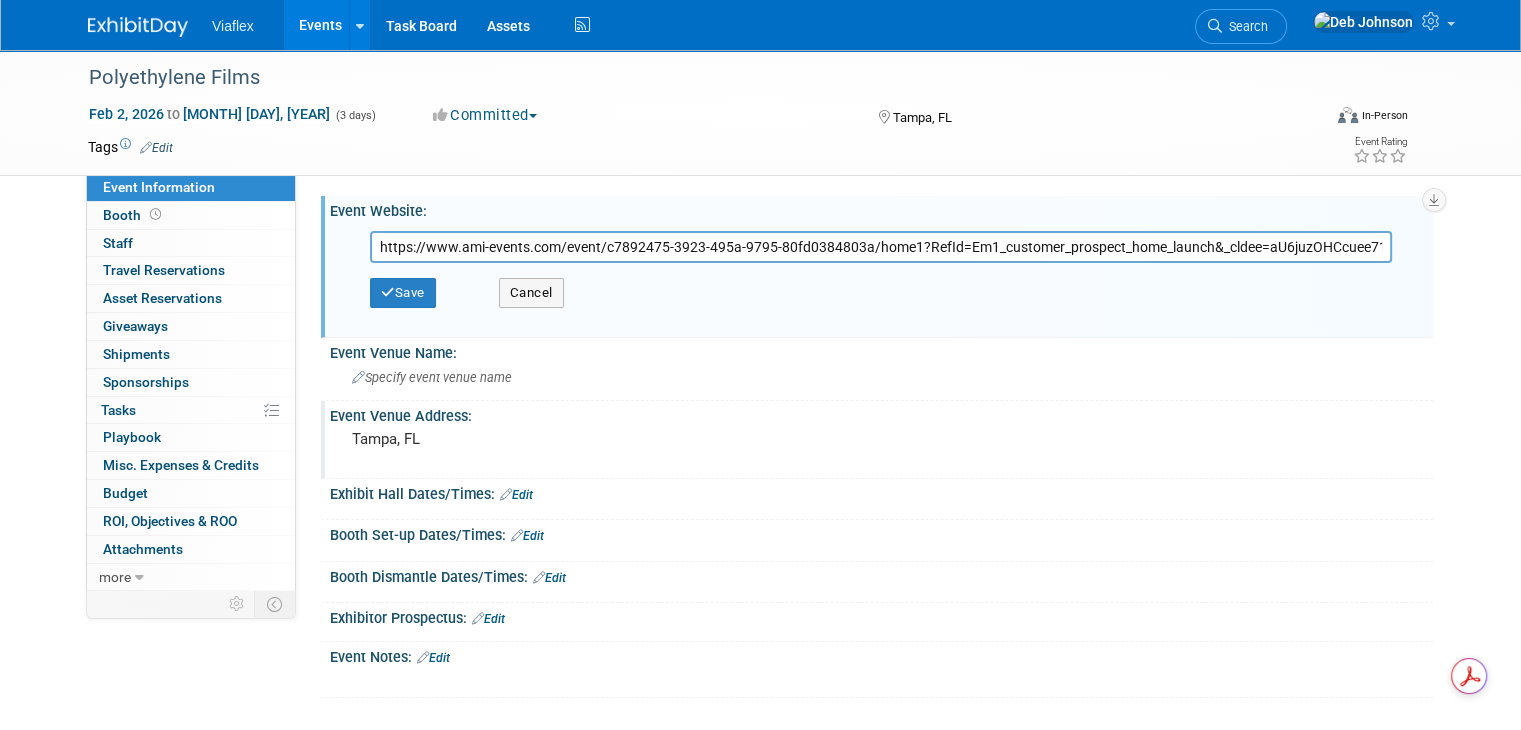 scroll, scrollTop: 0, scrollLeft: 2288, axis: horizontal 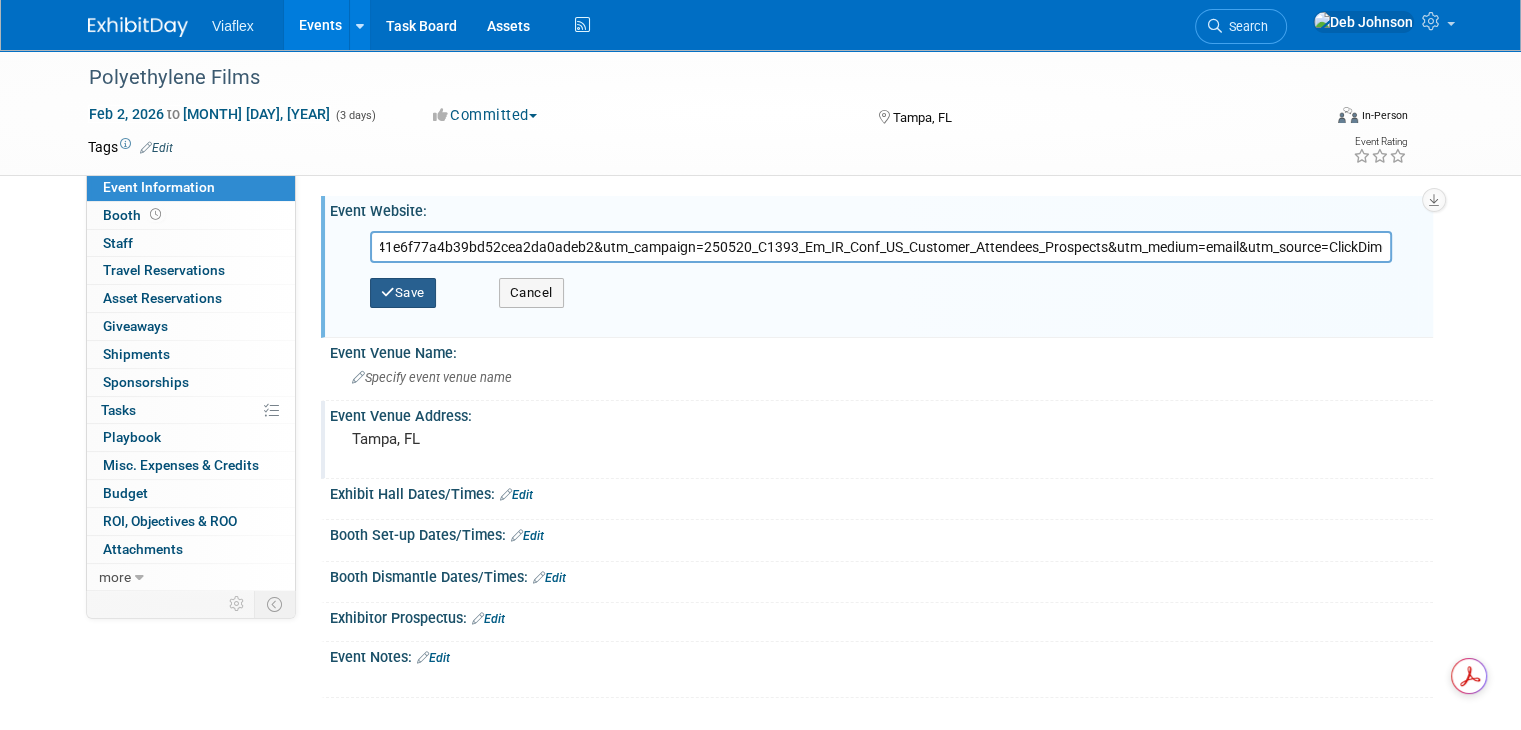 type on "https://www.ami-events.com/event/c7892475-3923-495a-9795-80fd0384803a/home1?RefId=Em1_customer_prospect_home_launch&_cldee=aU6juzOHCcuee71W3_A4mP6YdoCb13hogCiIbDEAejVVLqcMbDEAfsnewO_JVTgXzzayczvOvVfuIiVqhfFFkQ&esid=da6c506b-8b35-f011-8c4d-6045bd9985c5&recipientid=contact-c2802e7169d2ef118ee9000d3a2961b5-3e0741e6f77a4b39bd52cea2da0adeb2&utm_campaign=250520_C1393_Em_IR_Conf_US_Customer_Attendees_Prospects&utm_medium=email&utm_source=ClickDimensions" 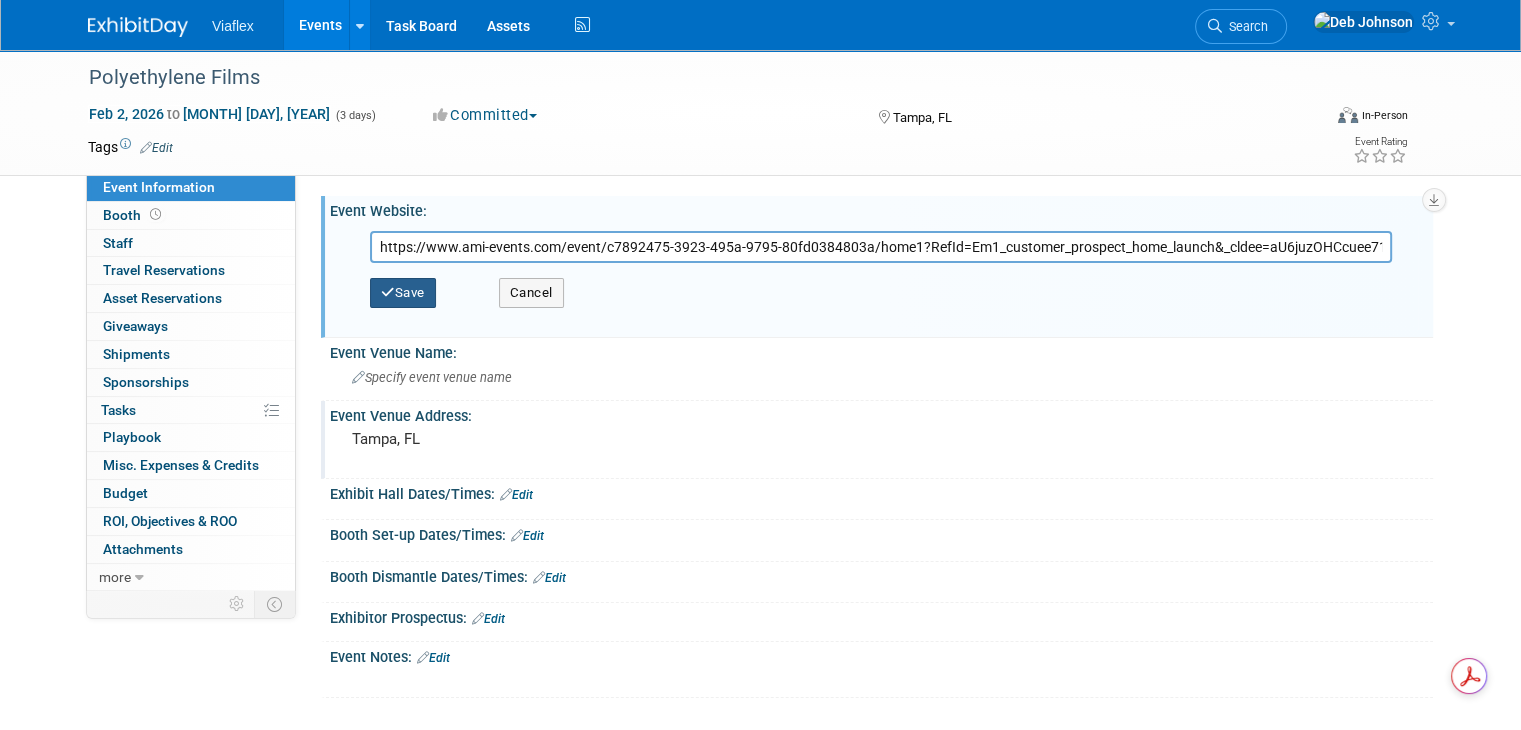 click on "Save" at bounding box center (403, 293) 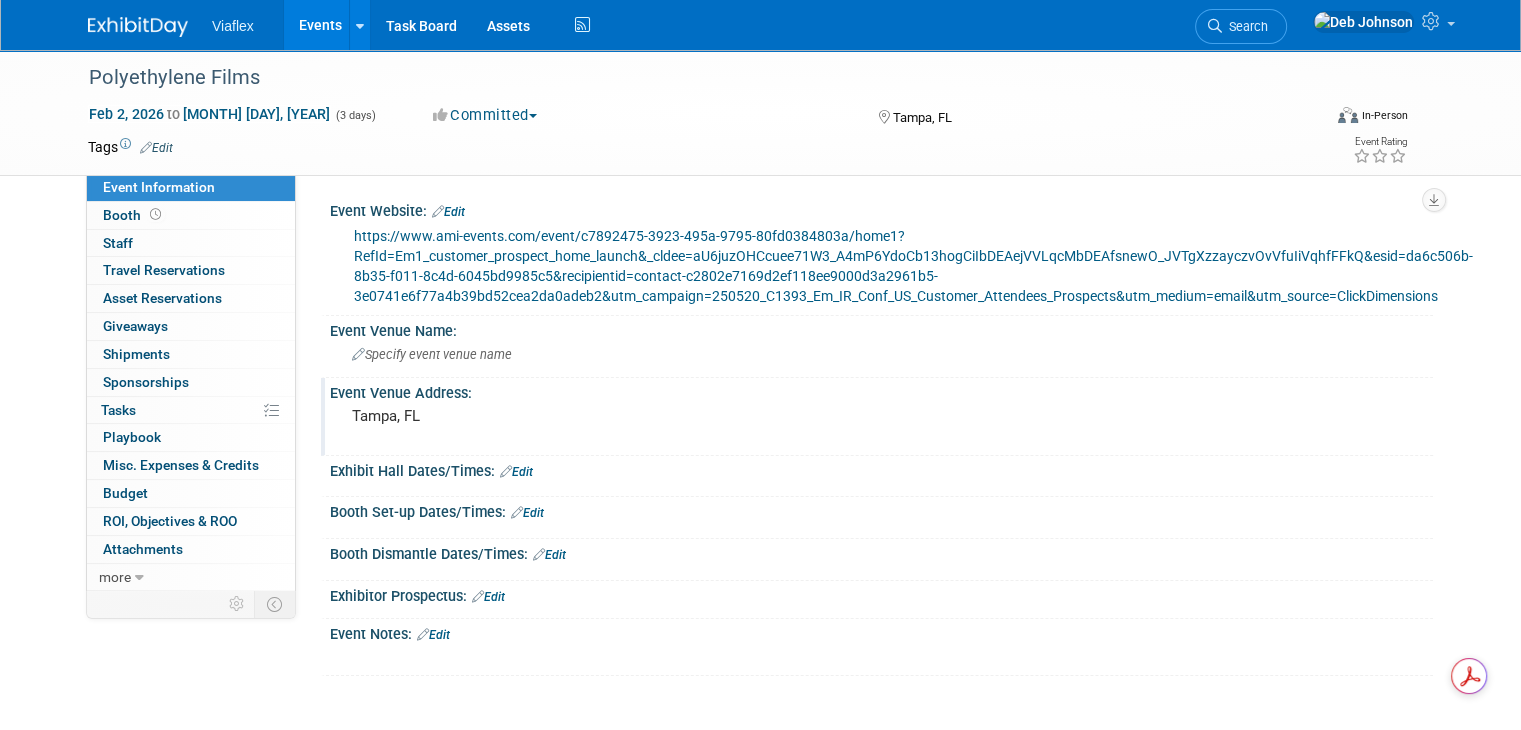 click on "Event Information
Event Info
Booth
Booth
0
Staff 0
Staff
0
Travel Reservations 0
Travel Reservations
0
Asset Reservations 0
Asset Reservations
0
Giveaways 0
Giveaways
0
Shipments 0
Shipments
0
Sponsorships 0
Sponsorships
0%
Tasks 0%
Tasks
0
Playbook 0
Playbook
0
Misc. Expenses & Credits 0
Misc. Expenses & Credits
Budget
Budget
0
ROI, Objectives & ROO 0
ROI, Objectives & ROO
0
Attachments 0
Attachments
more
more...
Event Binder (.pdf export)
Event Binder (.pdf export)
Copy/Duplicate Event
Copy/Duplicate Event
Event Settings
Event Settings
Logs
Logs
Delete Event
Delete Event
Event Website:
Edit" at bounding box center (760, 363) 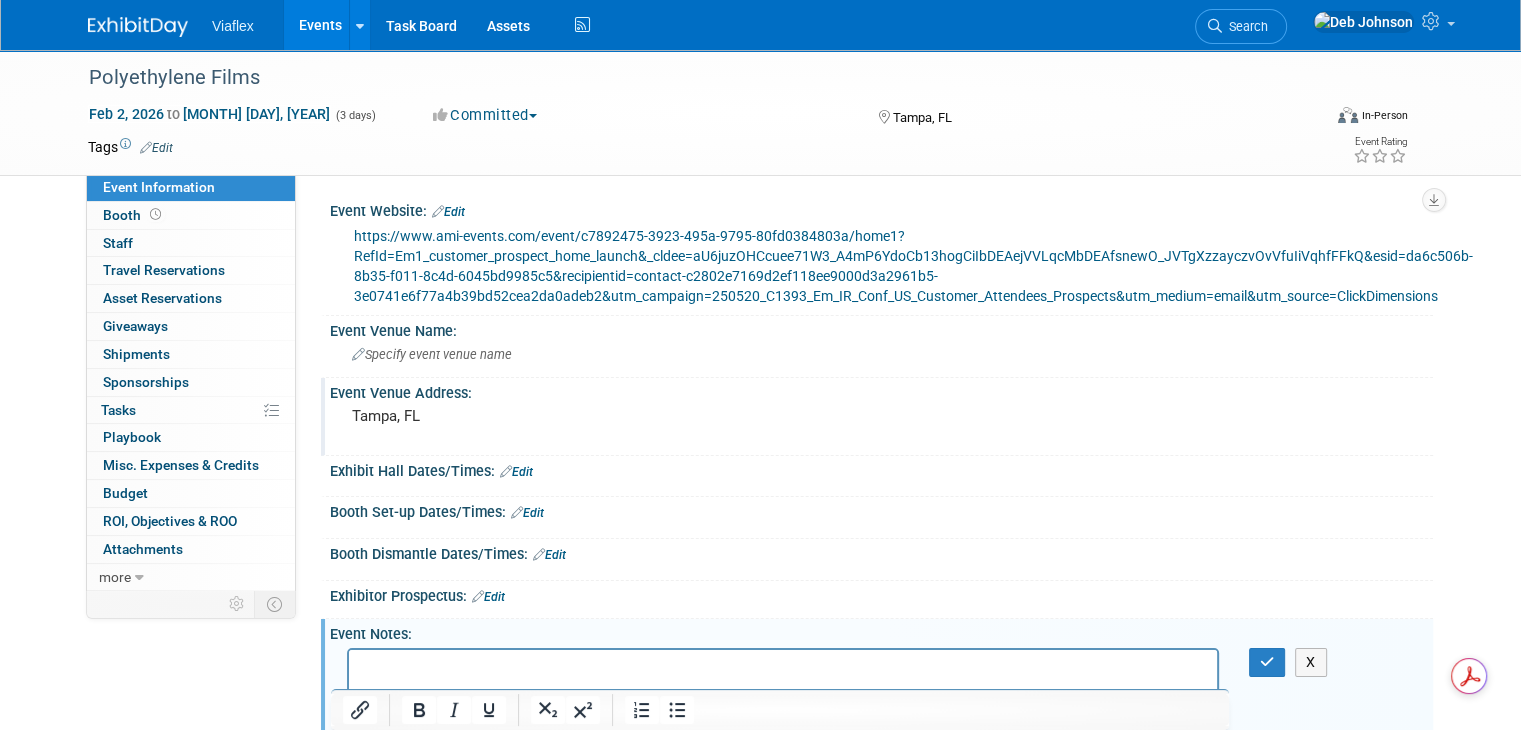 scroll, scrollTop: 0, scrollLeft: 0, axis: both 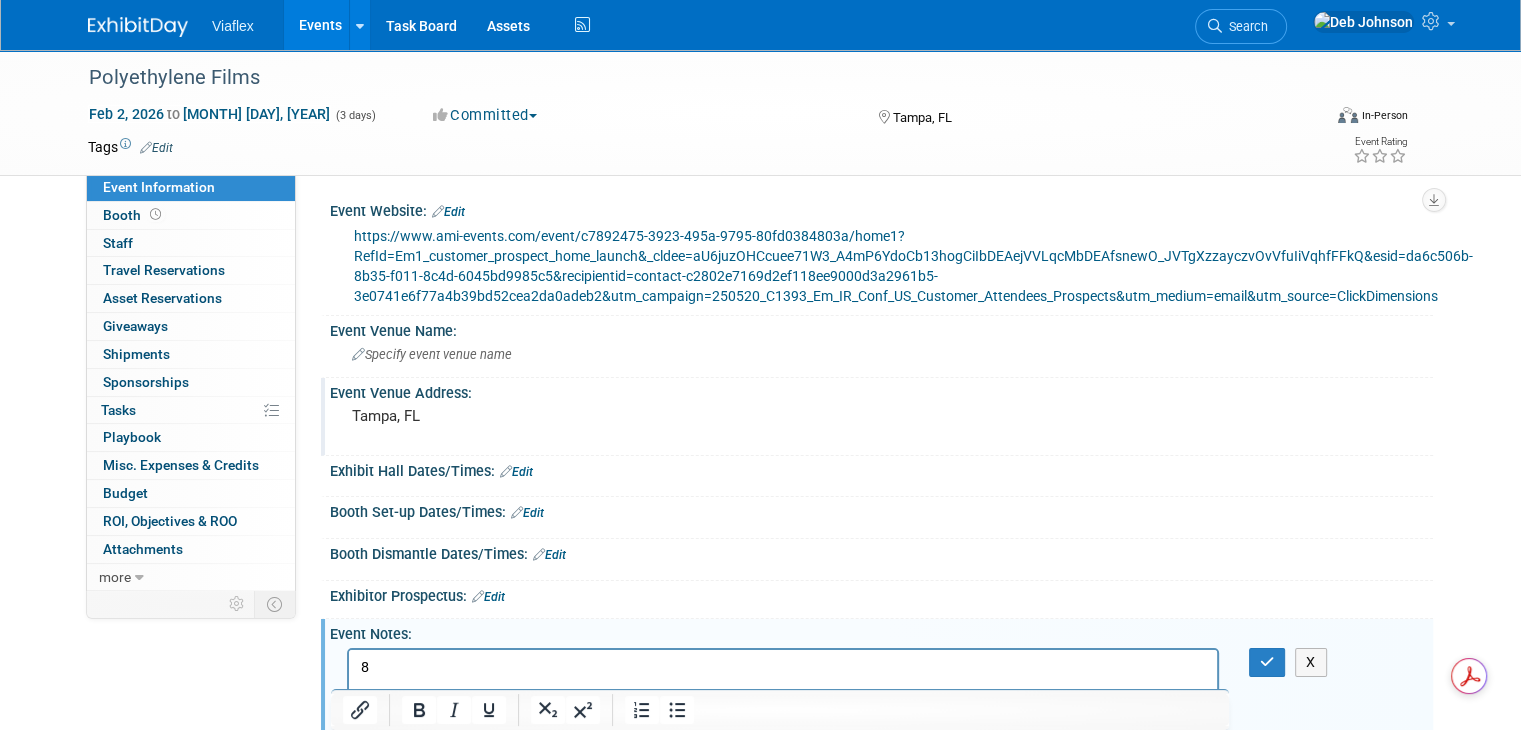 type 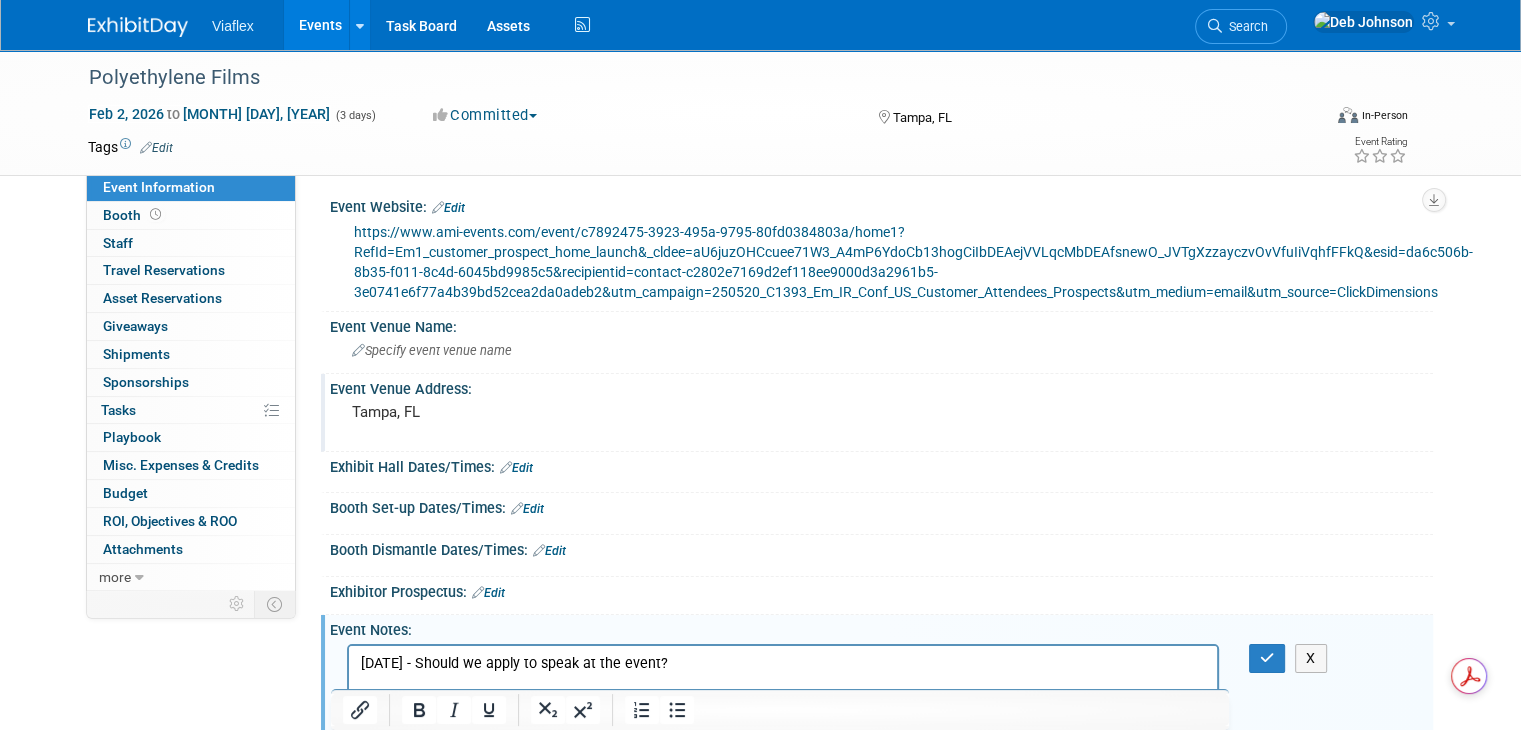 scroll, scrollTop: 25, scrollLeft: 0, axis: vertical 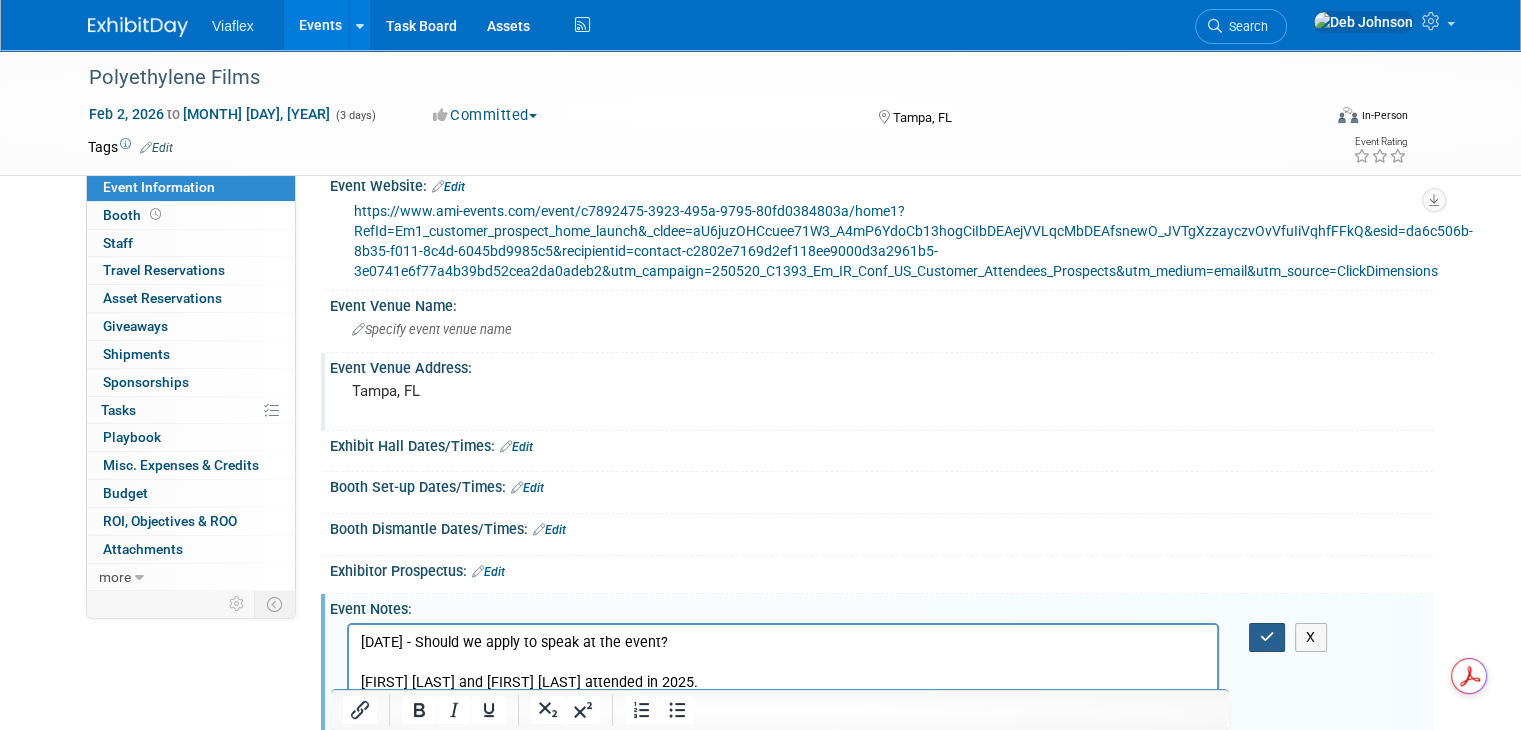 click at bounding box center [1267, 637] 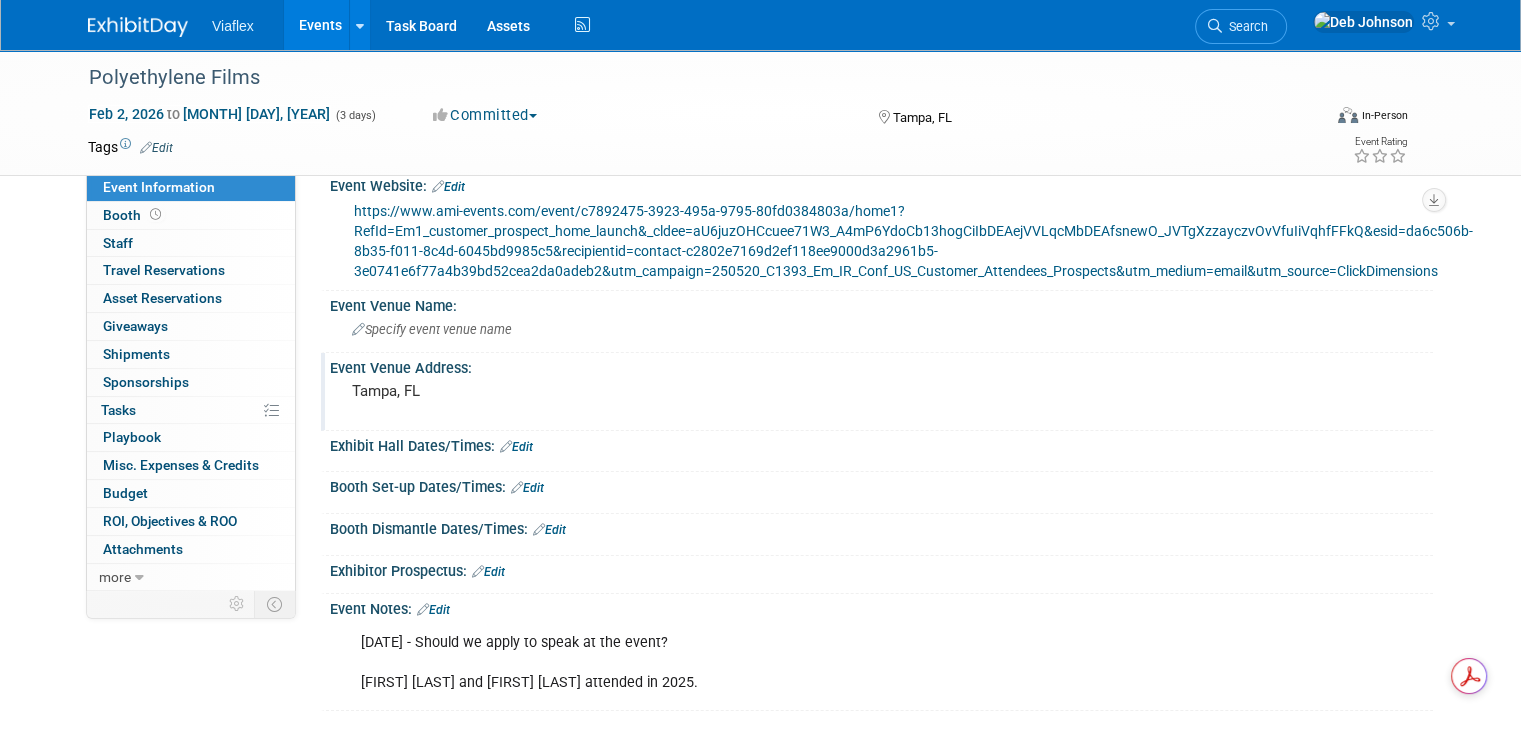 click at bounding box center [138, 27] 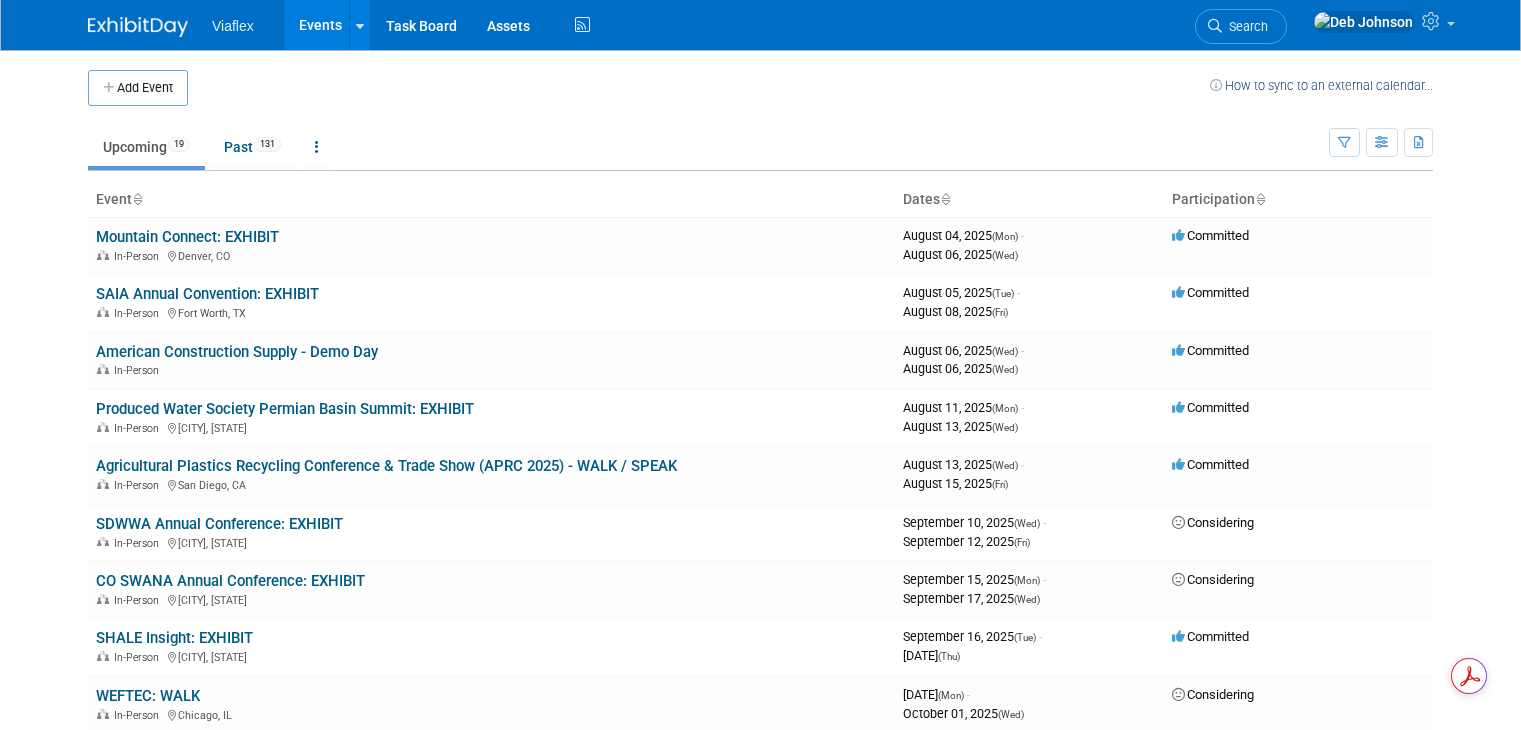 scroll, scrollTop: 0, scrollLeft: 0, axis: both 